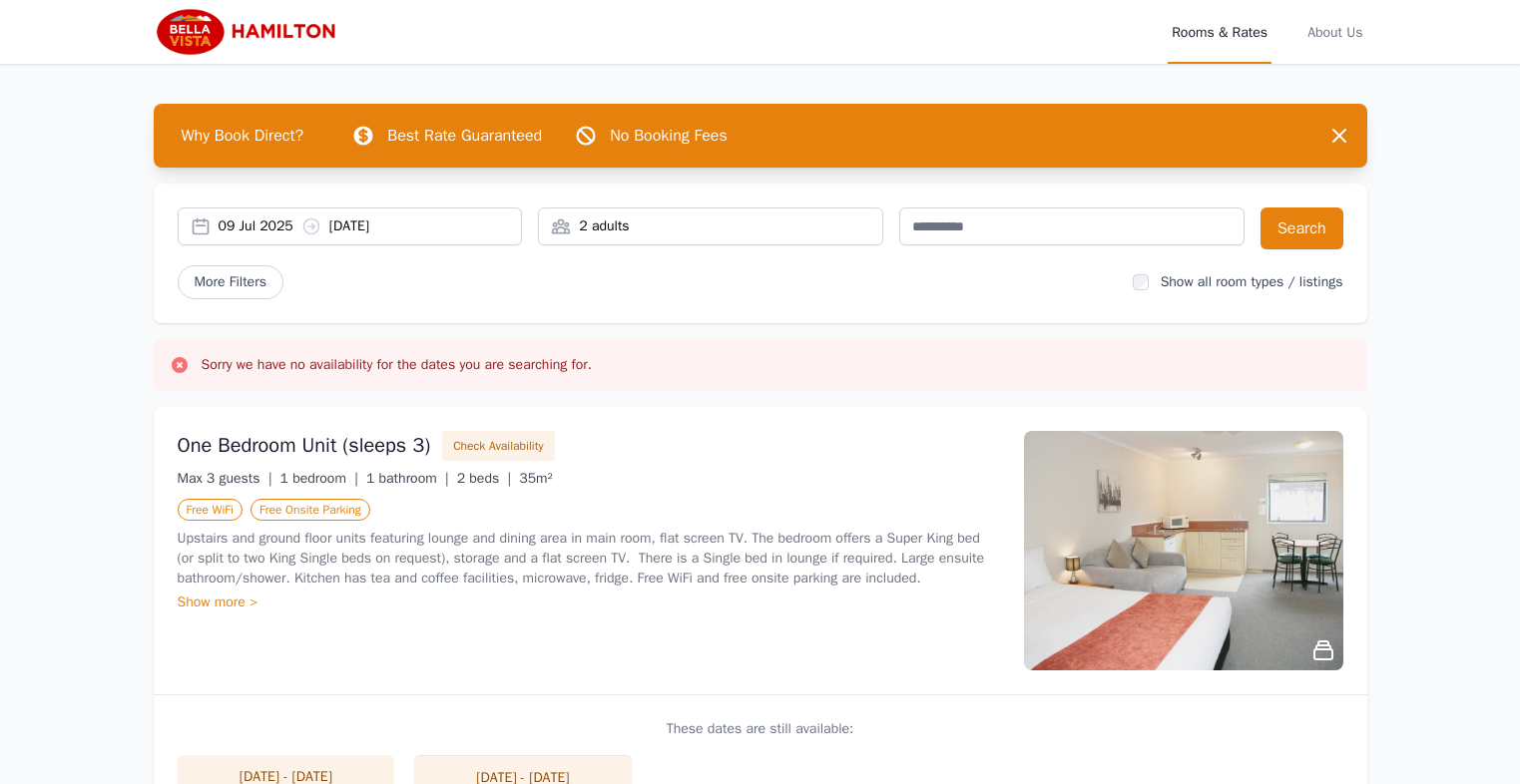 scroll, scrollTop: 0, scrollLeft: 0, axis: both 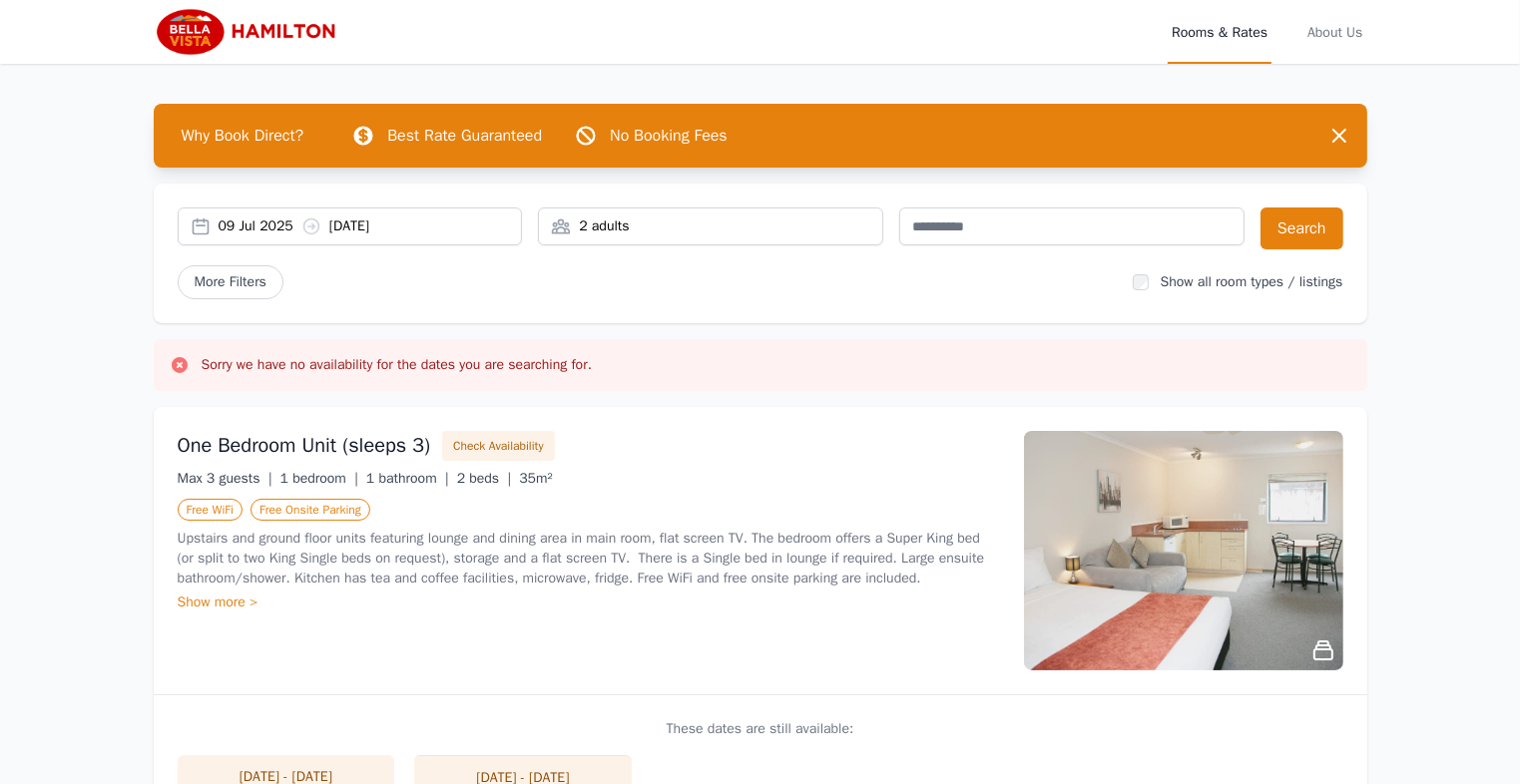 click on "2 adults" at bounding box center (711, 226) 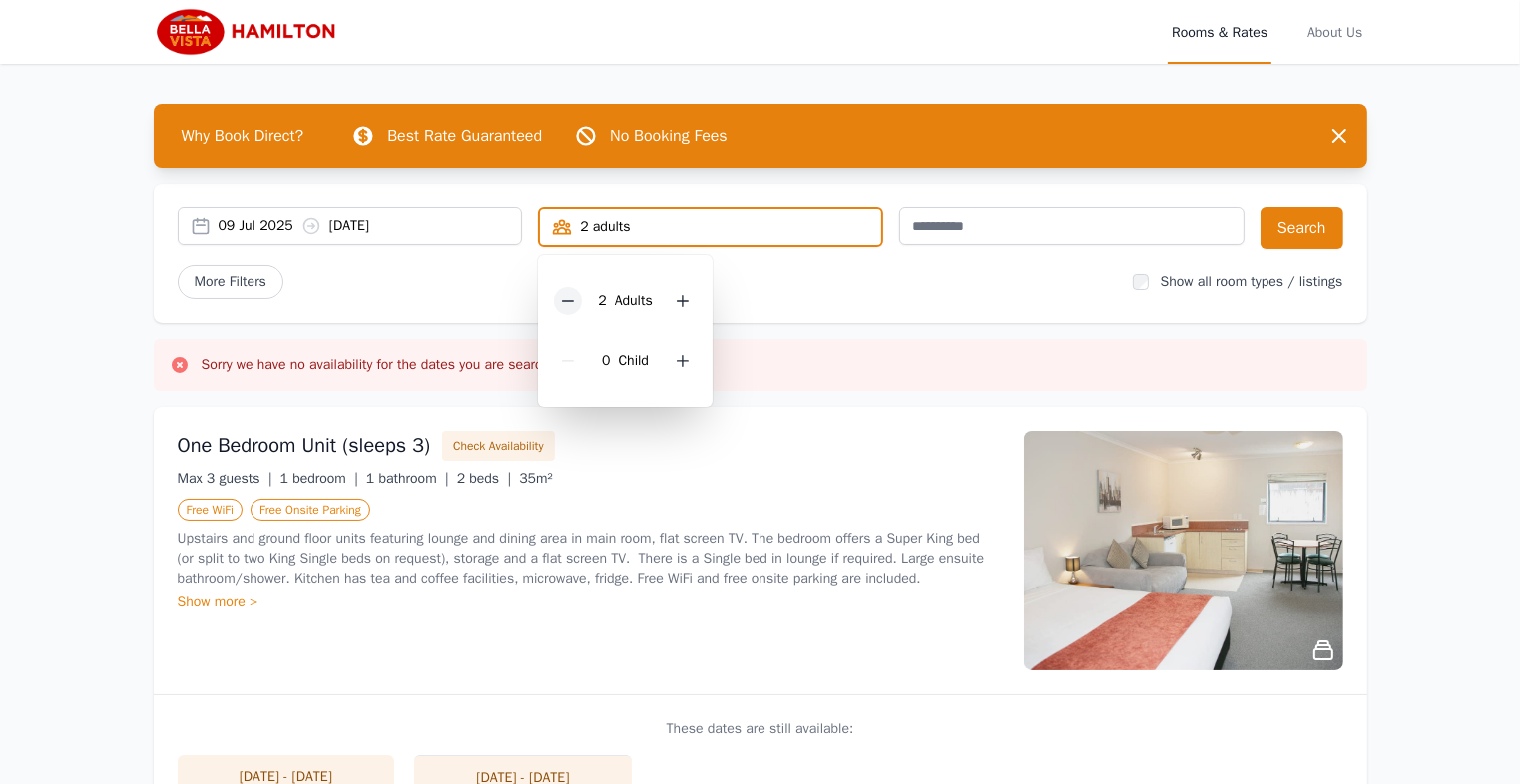 click at bounding box center (568, 301) 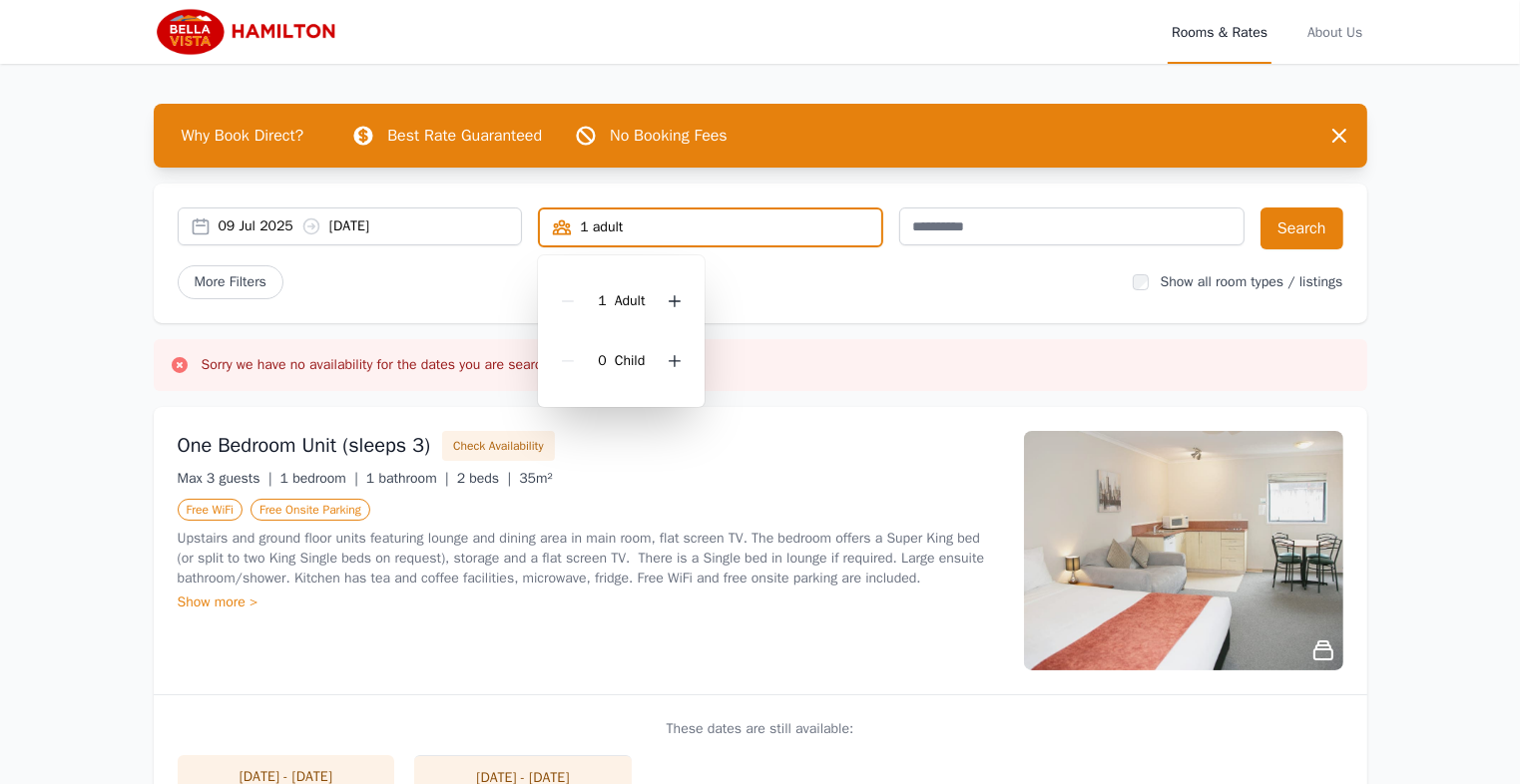click on "Open main menu Rooms & Rates About Us Why Book Direct? Best Rate Guaranteed No Booking Fees Dismiss Dismiss [DATE] [DATE] 1 adult 1 Adult 0 Child   Search More Filters Show all room types / listings Sorry we have no availability for the dates you are searching for. One Bedroom Unit (sleeps 3) Check Availability Max 3 guests  | 1 bedroom  | 1 bathroom  | 2 beds  | 35m² Free WiFi Free Onsite Parking Upstairs and ground floor units featuring lounge and dining area in main room, flat screen TV. The bedroom offers a Super King bed (or split to two King Single beds on request), storage and a flat screen TV.  There is a Single bed in lounge if required. Large ensuite bathroom/shower. Kitchen has tea and coffee facilities, microwave, fridge. Free WiFi and free onsite parking are included. Show more > These dates are still available: [DATE] - [DATE] 1 night [DATE] - [DATE] 2 nights One Bedroom Spa Unit (sleeps 4) Check Availability Max 4 guests  | 1 bedroom  | 1 bathroom  | 3 beds  | 40m² Free WiFi 1 night" at bounding box center [760, 1210] 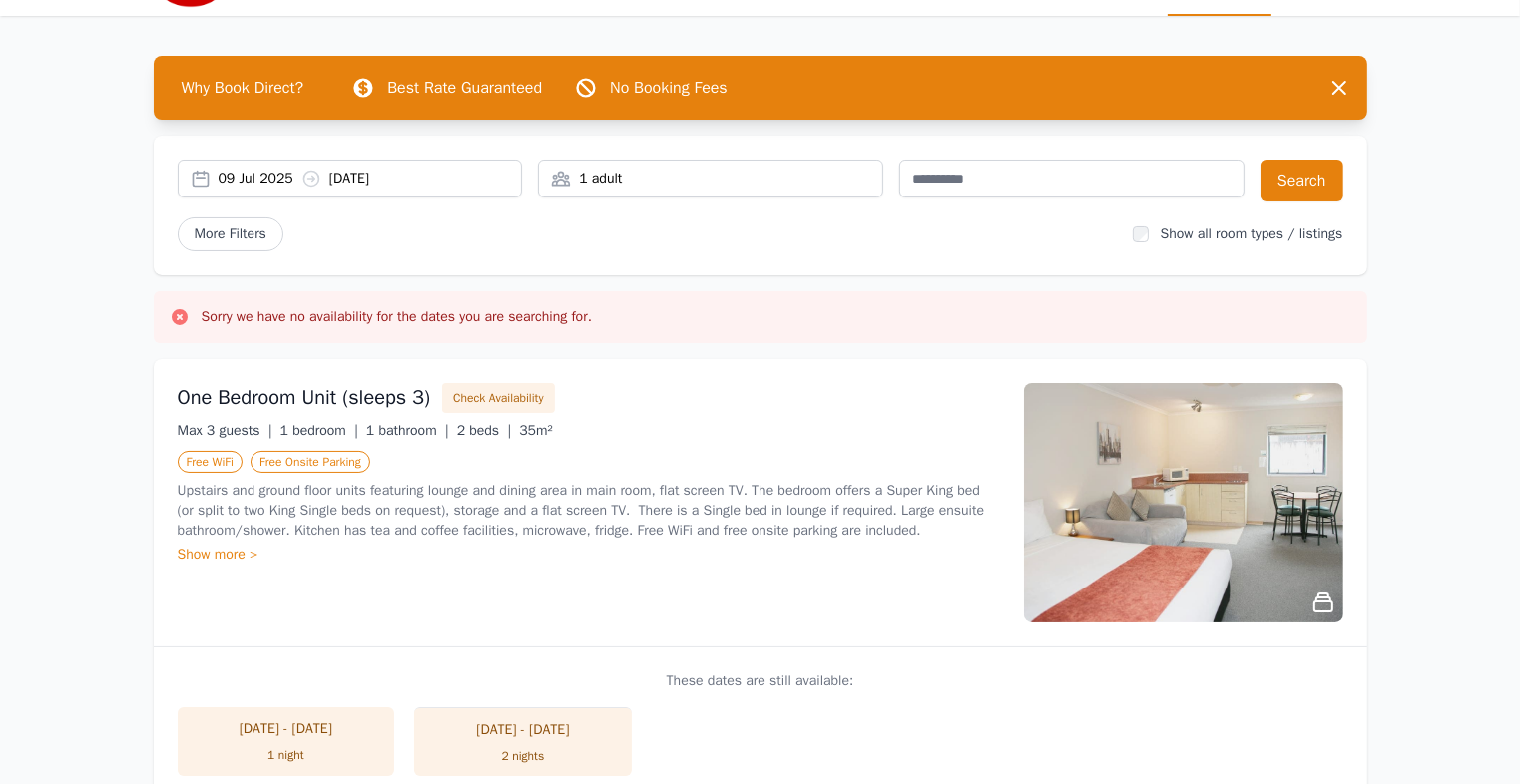 scroll, scrollTop: 34, scrollLeft: 0, axis: vertical 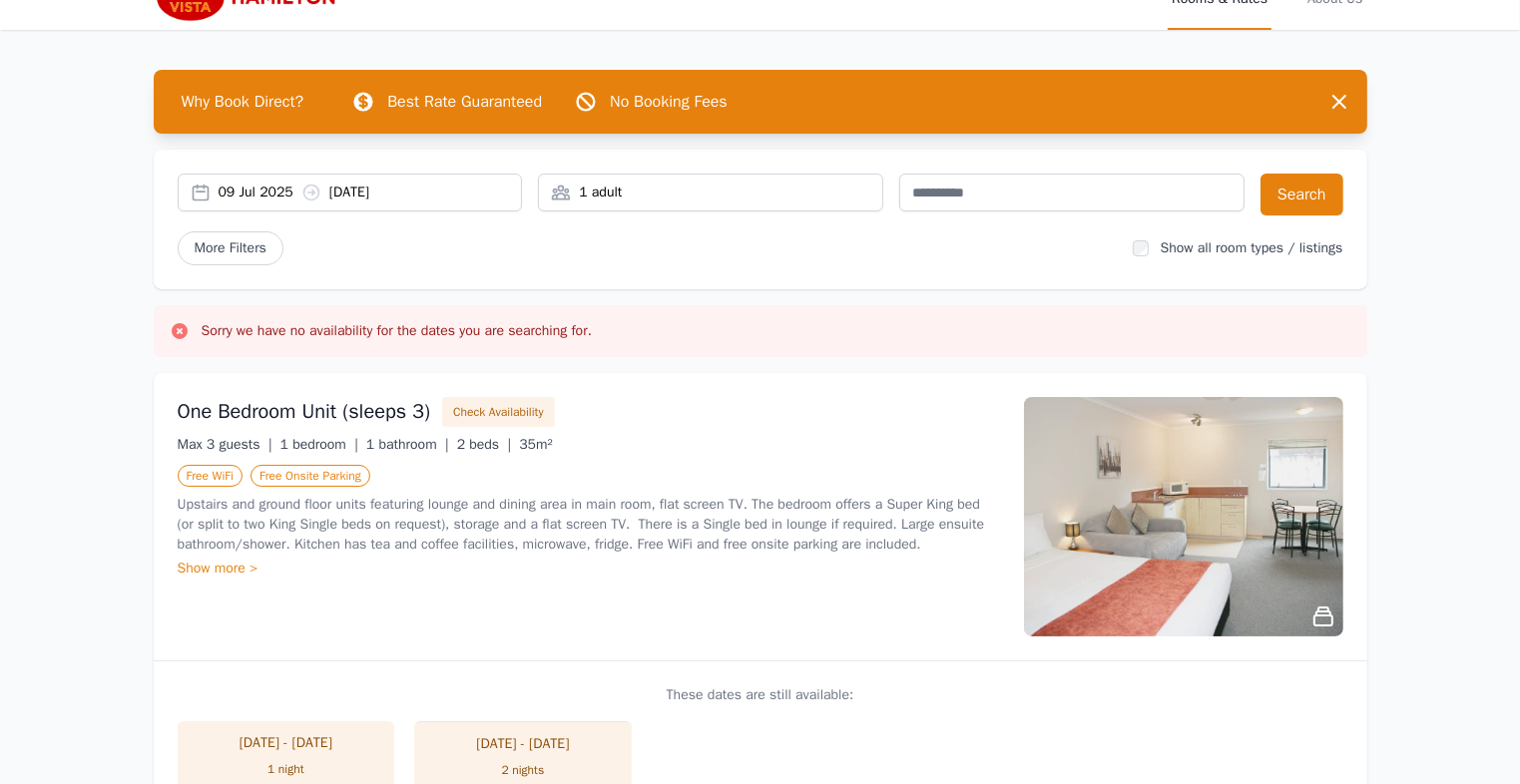 click on "[DATE] [DATE]" at bounding box center (370, 193) 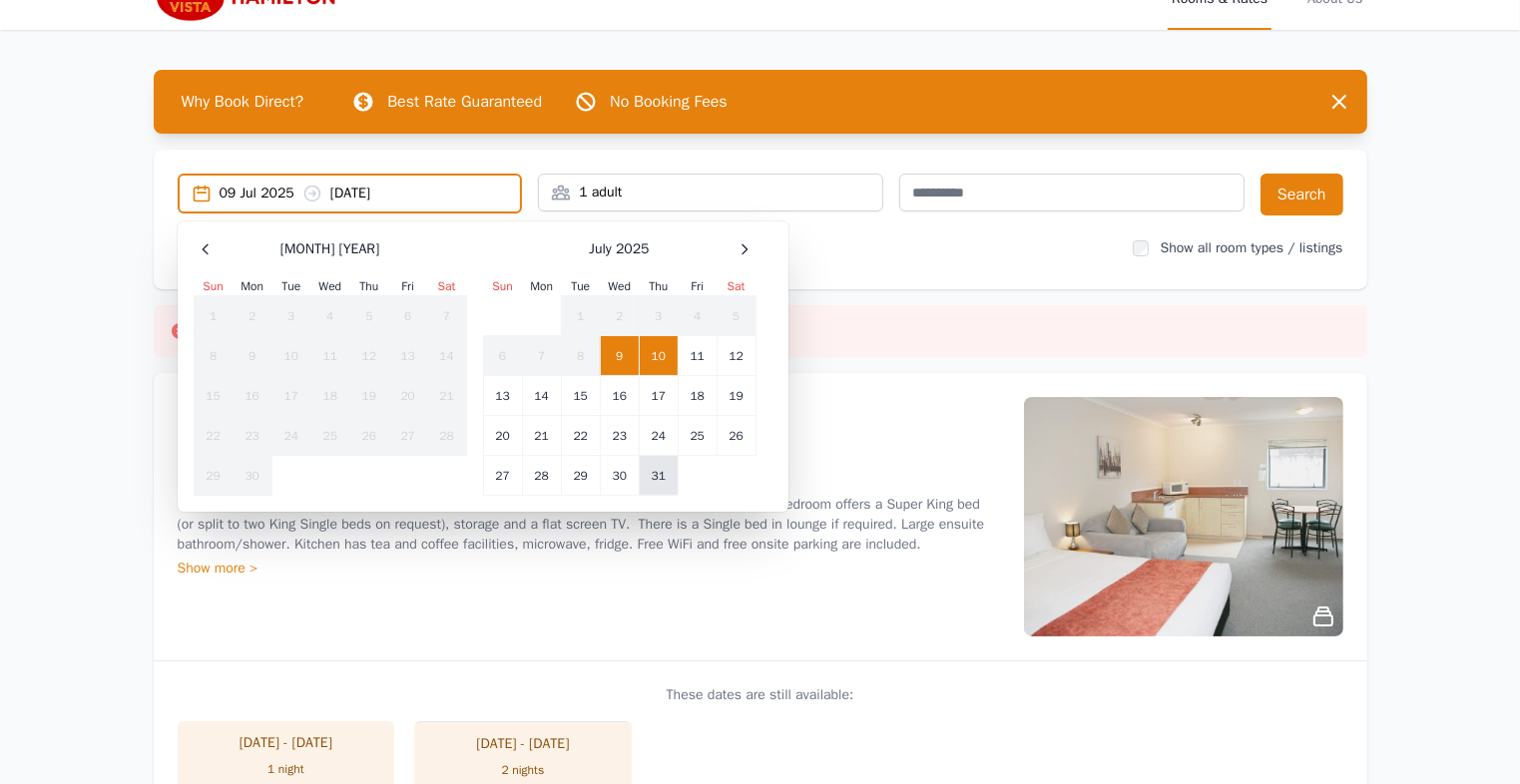 click on "31" at bounding box center (658, 356) 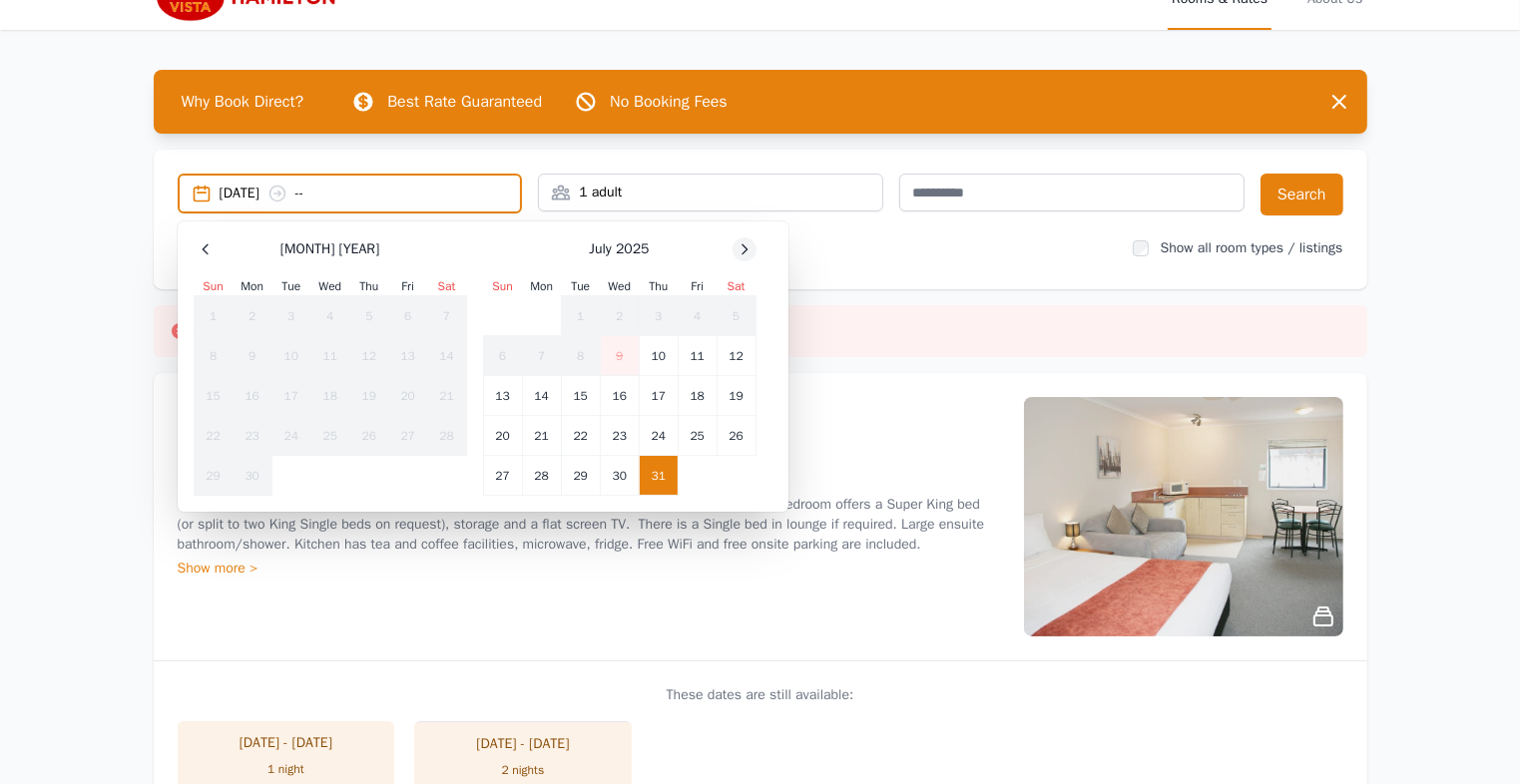 click at bounding box center [206, 249] 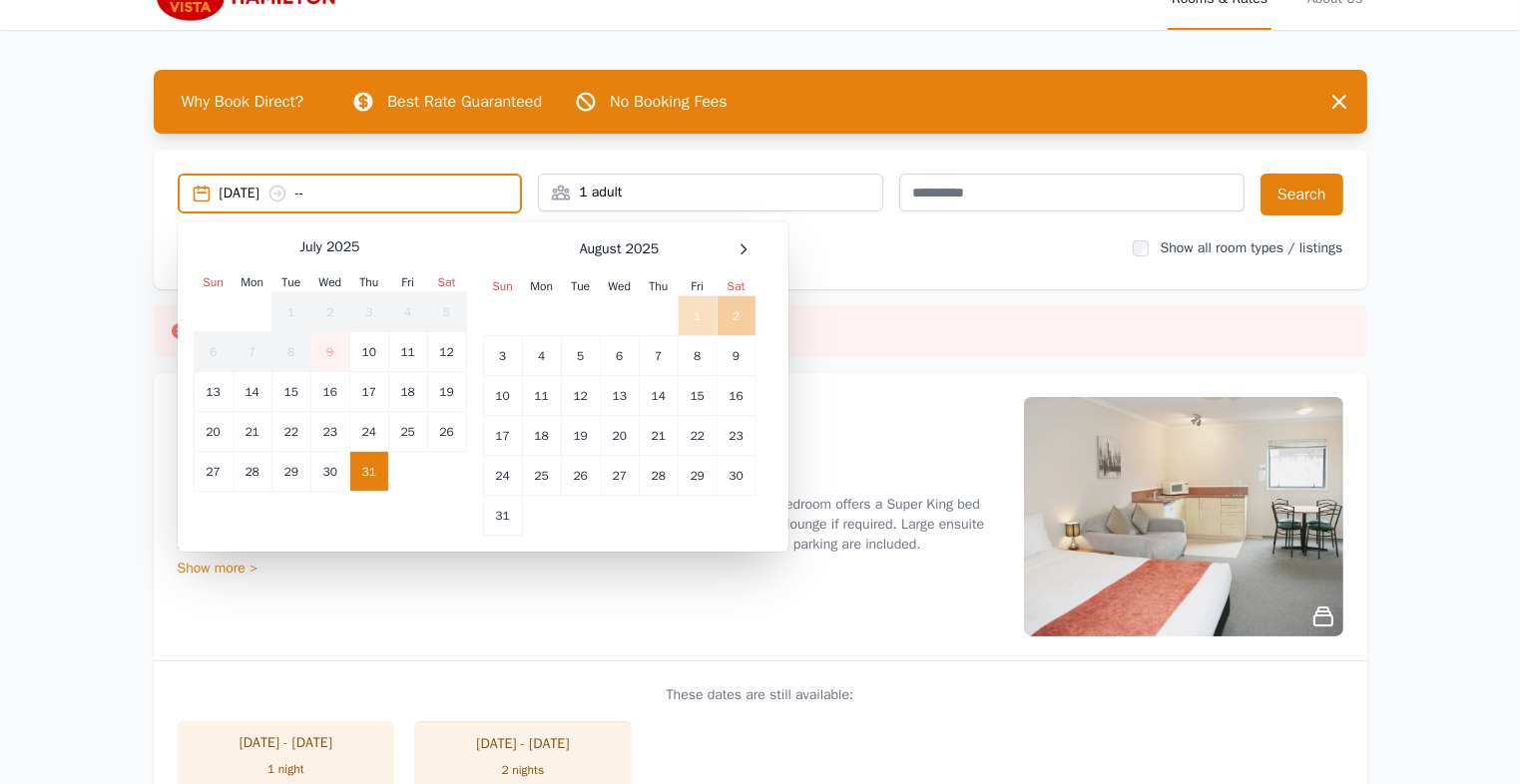 click on "2" at bounding box center [736, 316] 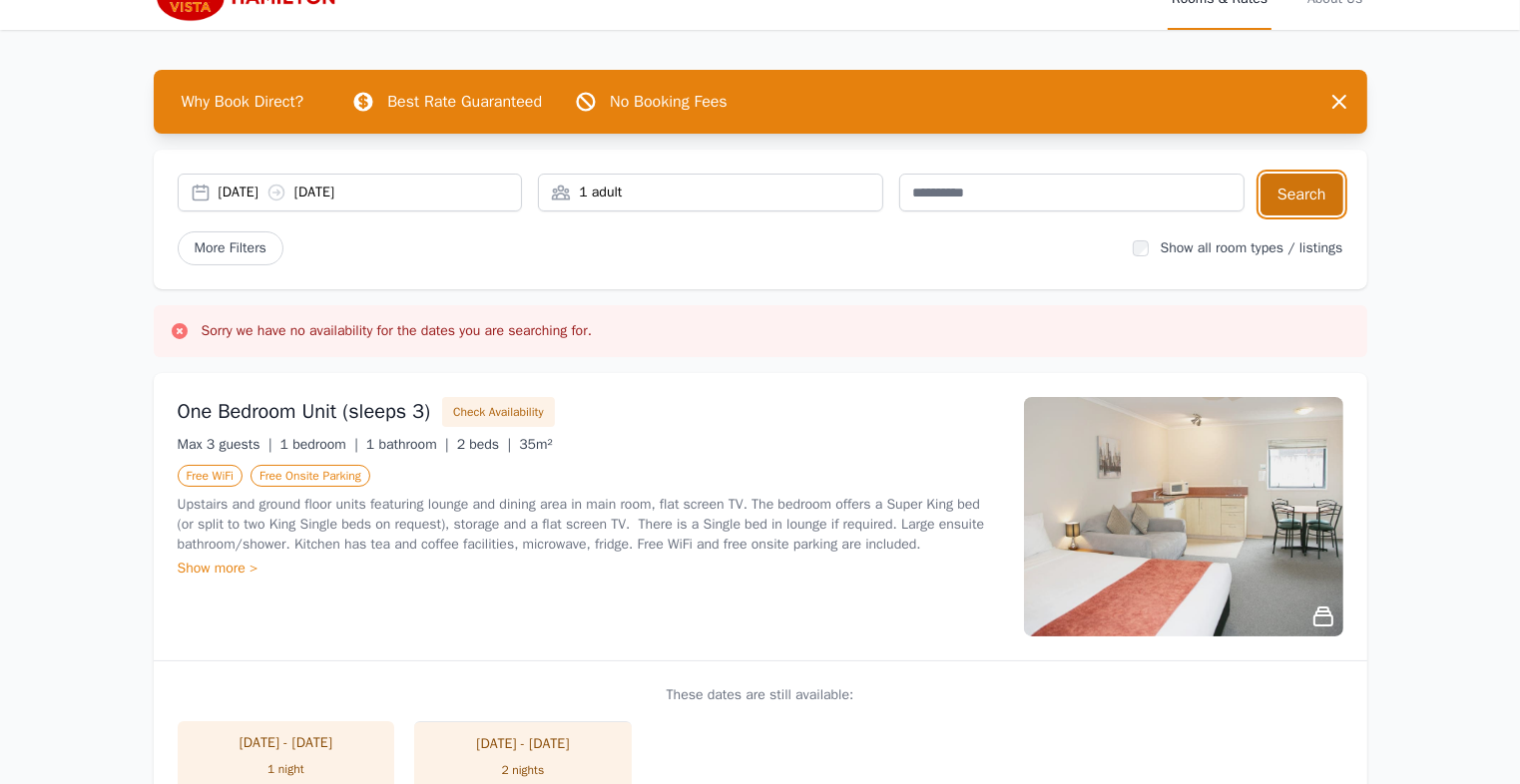 click on "Search" at bounding box center [1301, 195] 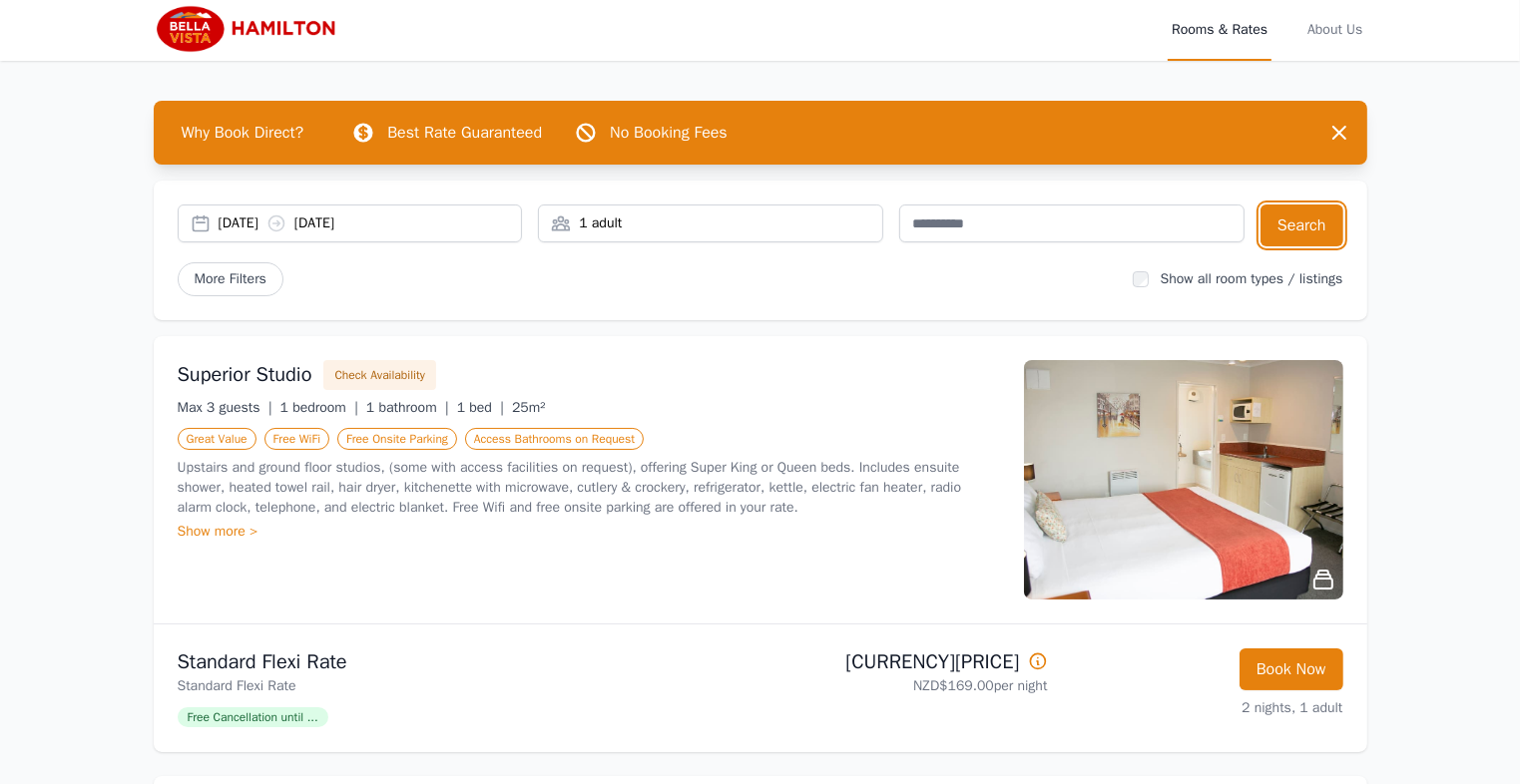 scroll, scrollTop: 0, scrollLeft: 0, axis: both 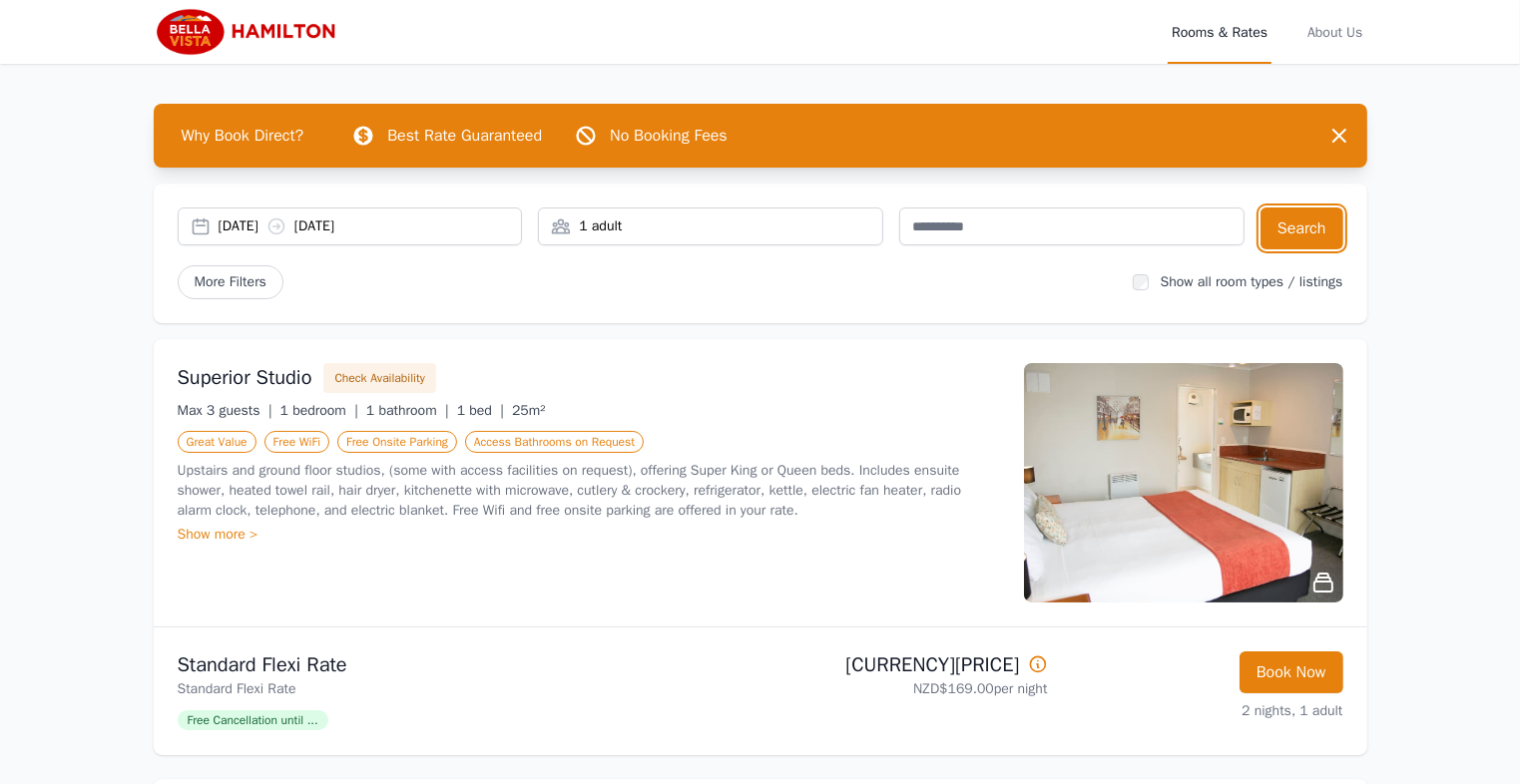 click on "[DATE] [DATE]" at bounding box center (370, 226) 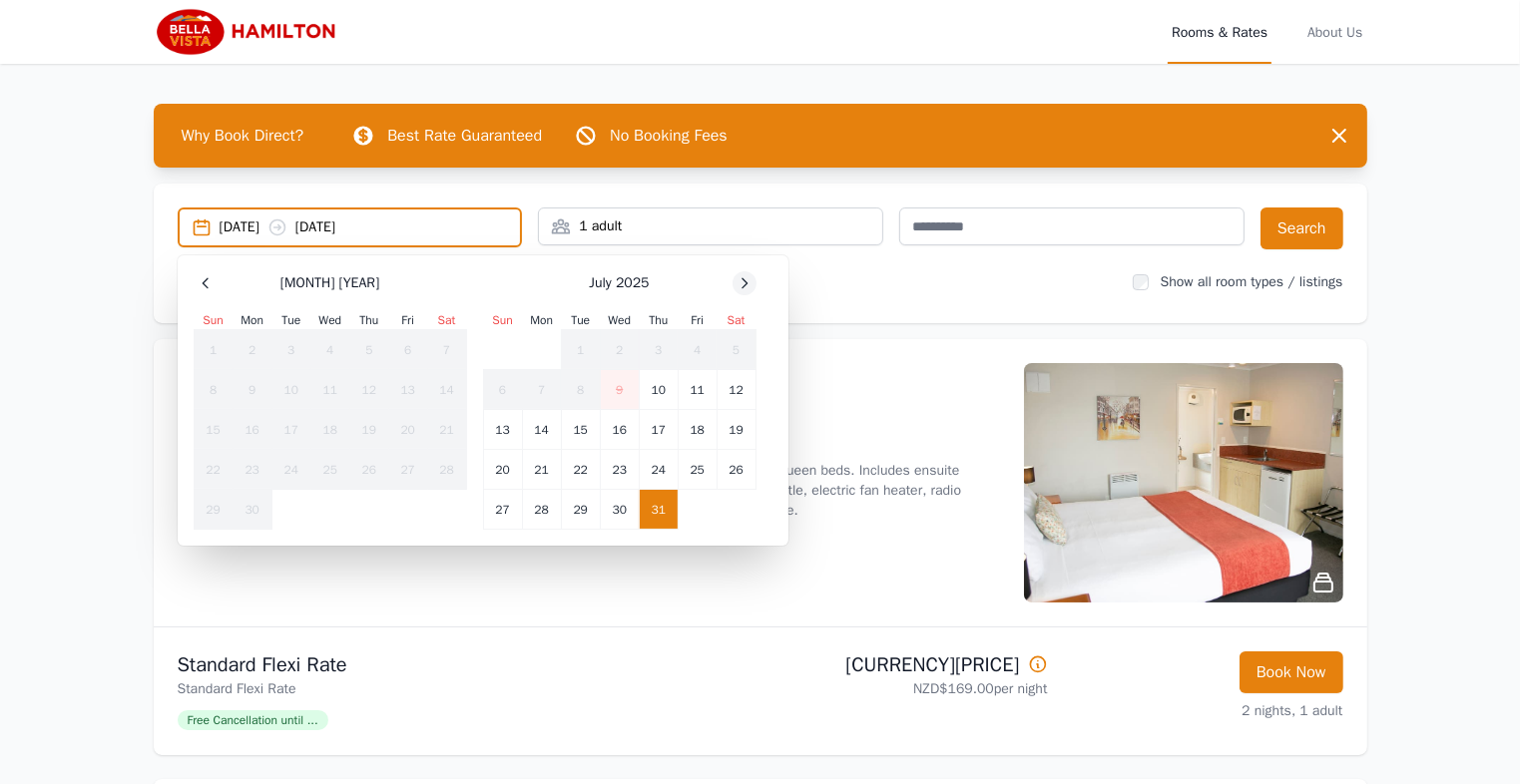 click at bounding box center (206, 283) 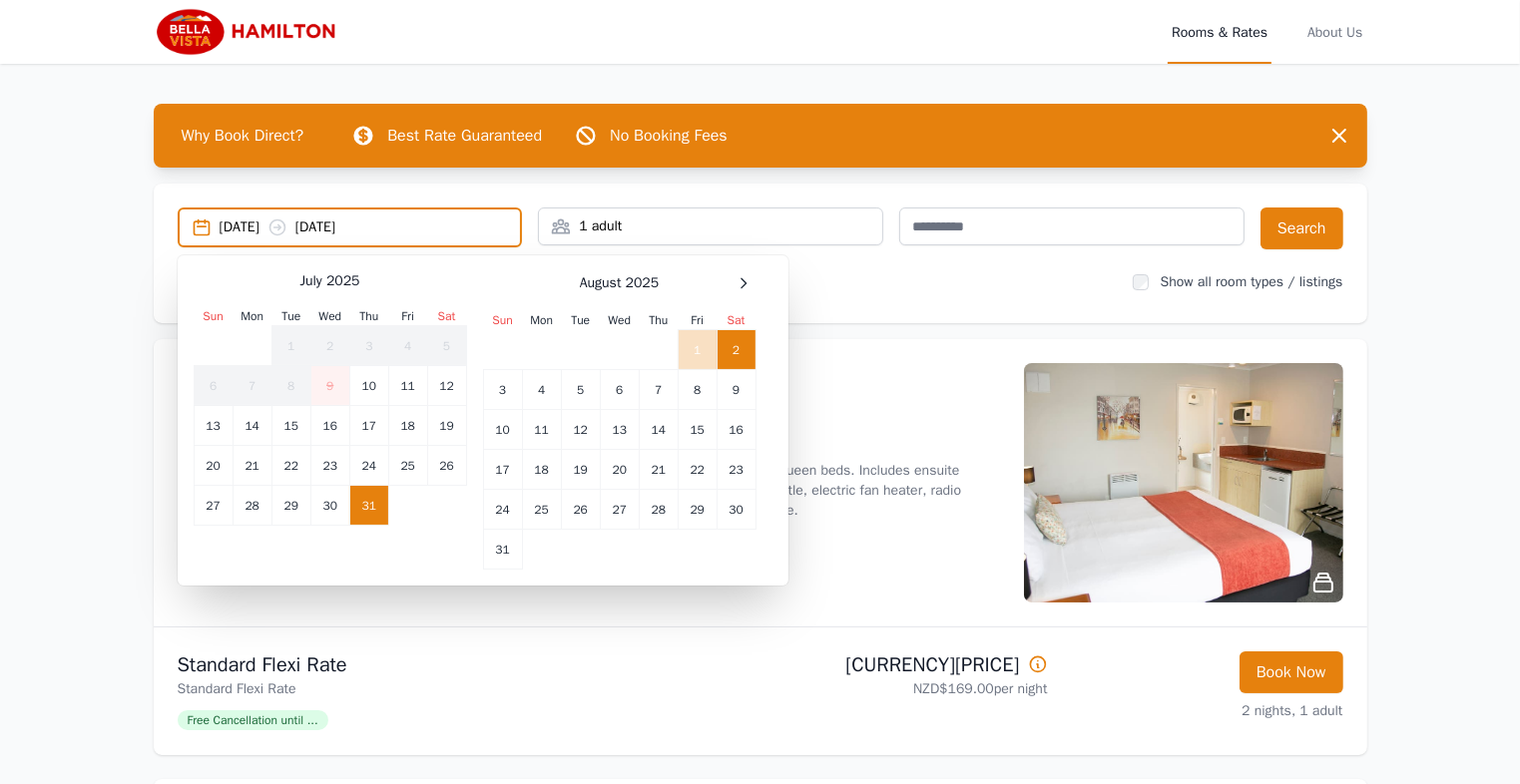 click on "2" at bounding box center [736, 350] 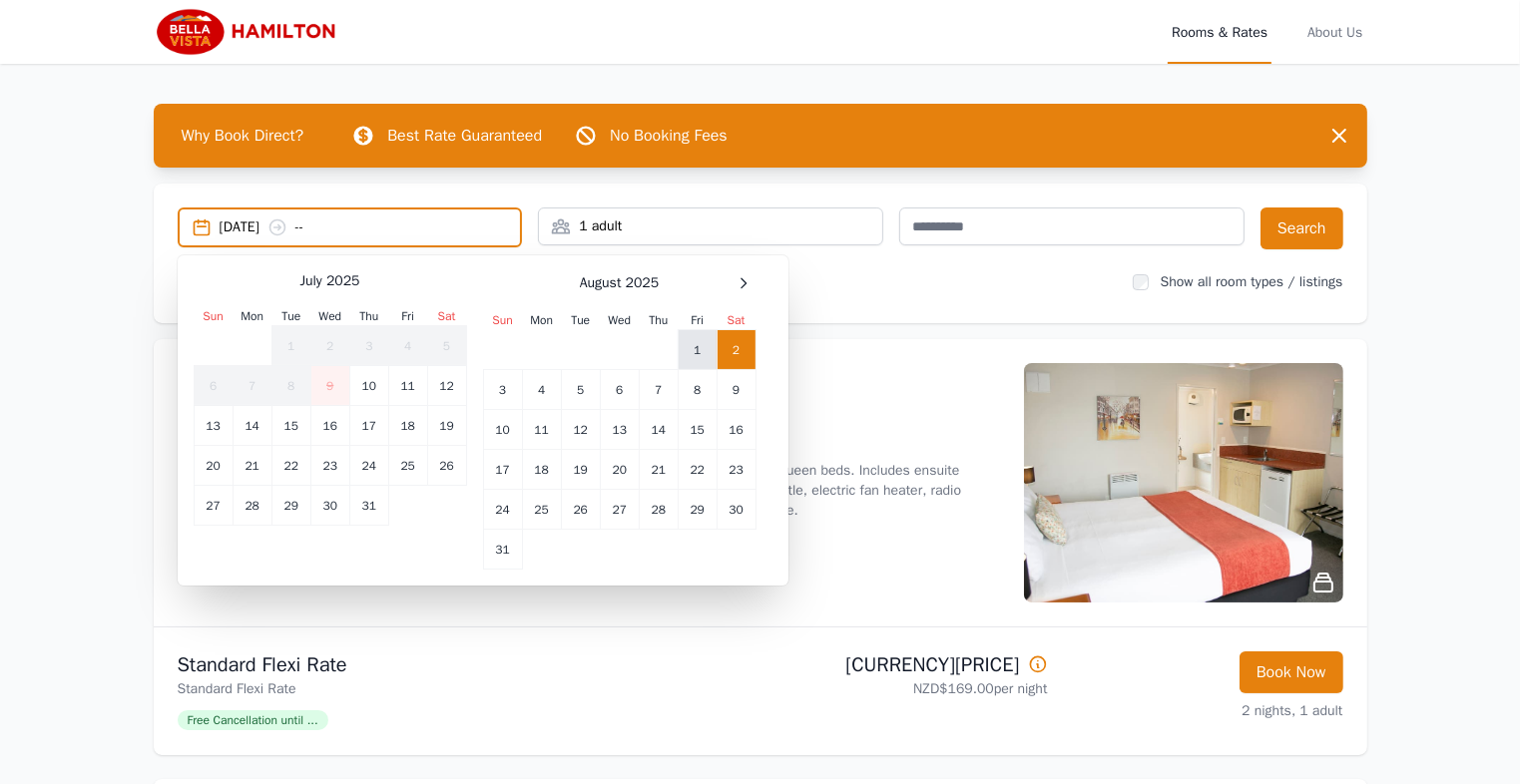 click on "1" at bounding box center [407, 386] 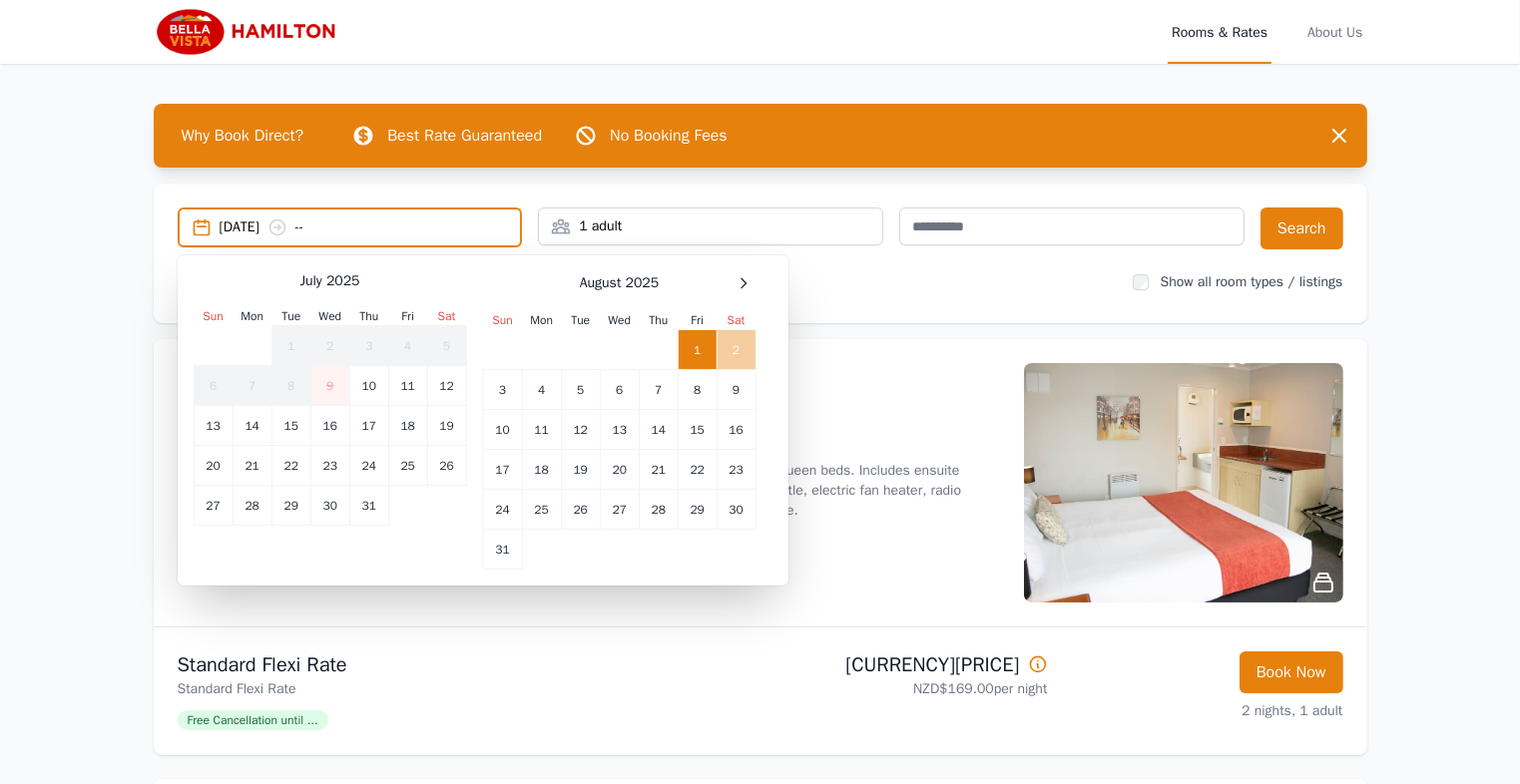 click on "2" at bounding box center [736, 350] 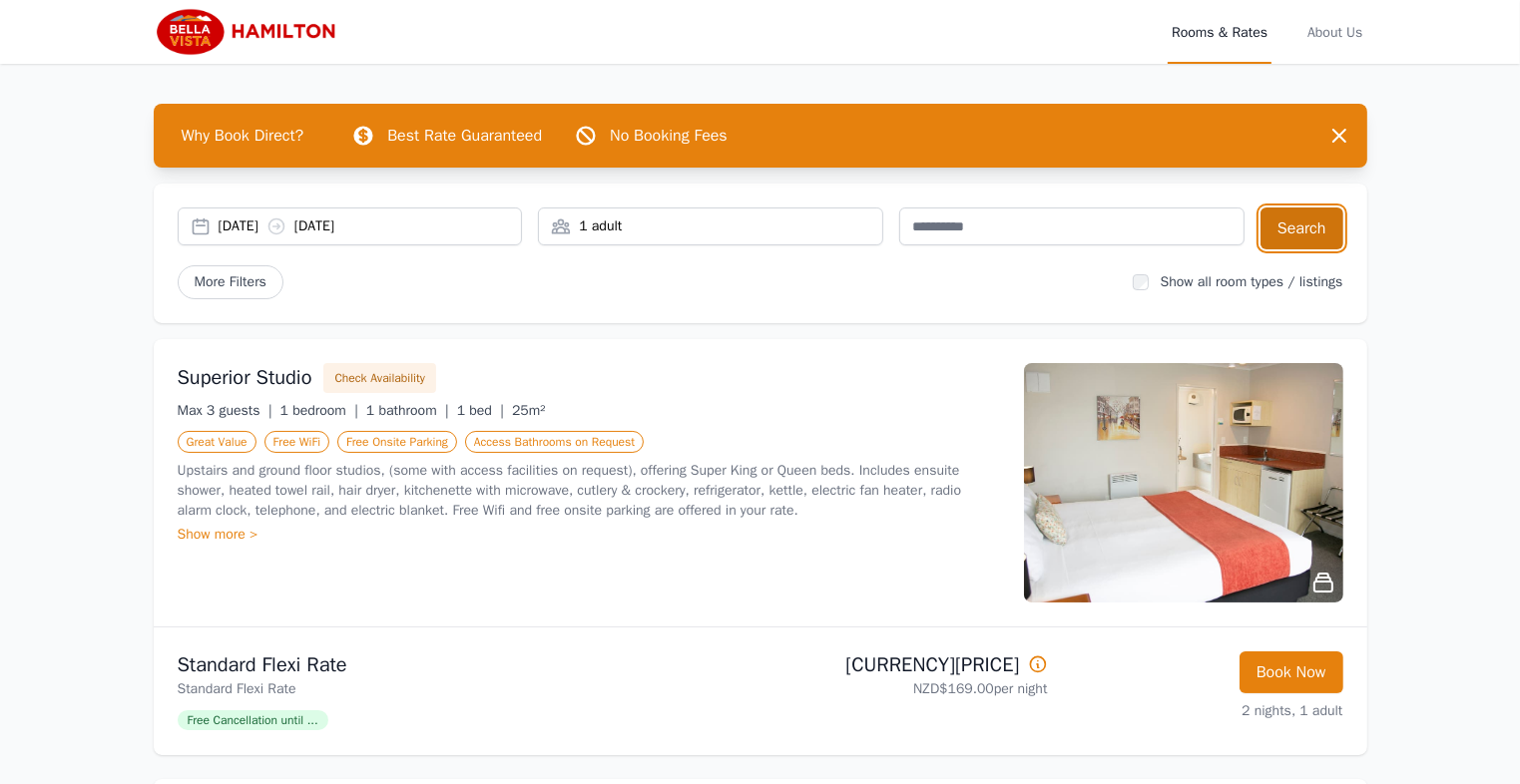 click on "Search" at bounding box center [1301, 228] 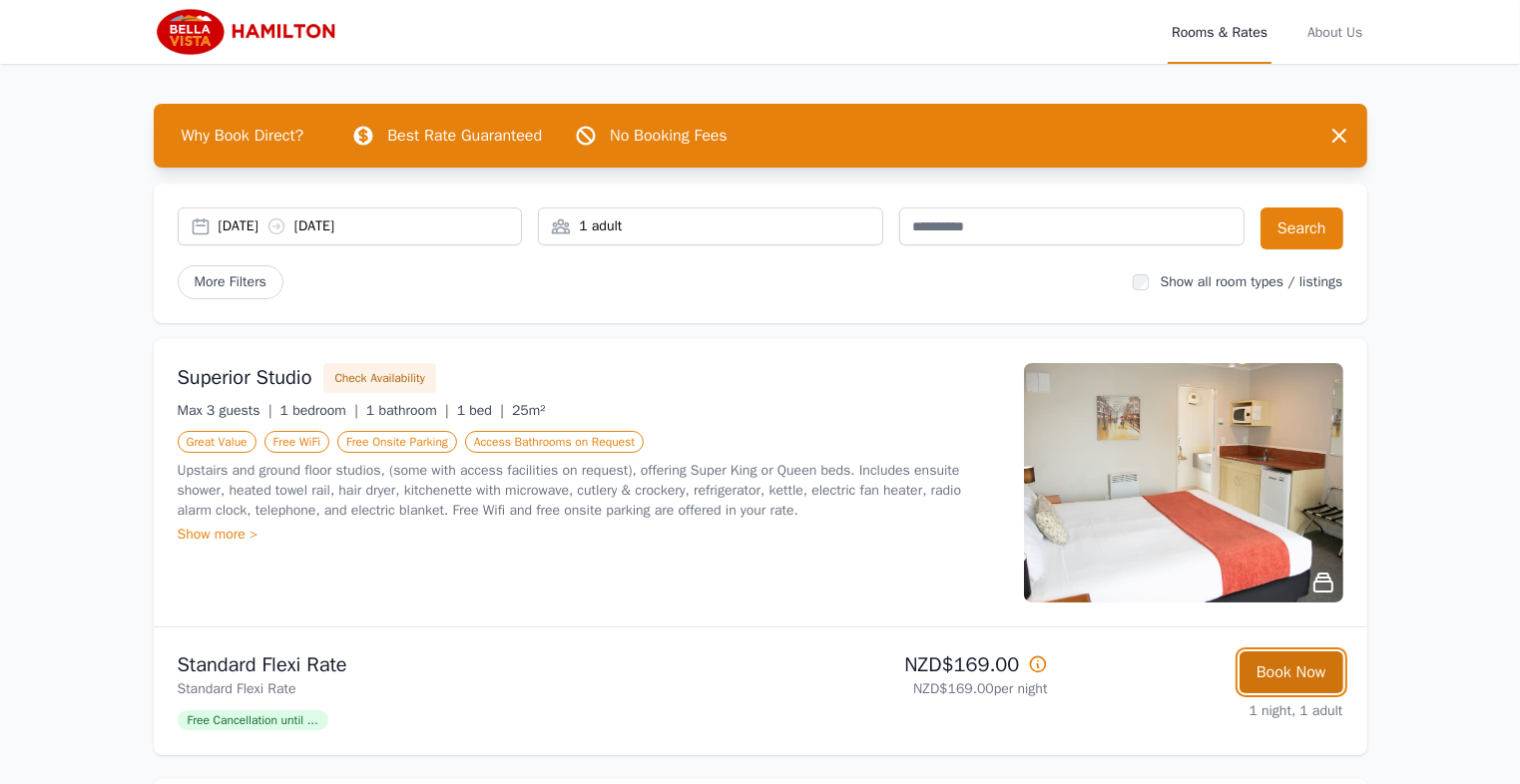 click on "Book Now" at bounding box center (1291, 672) 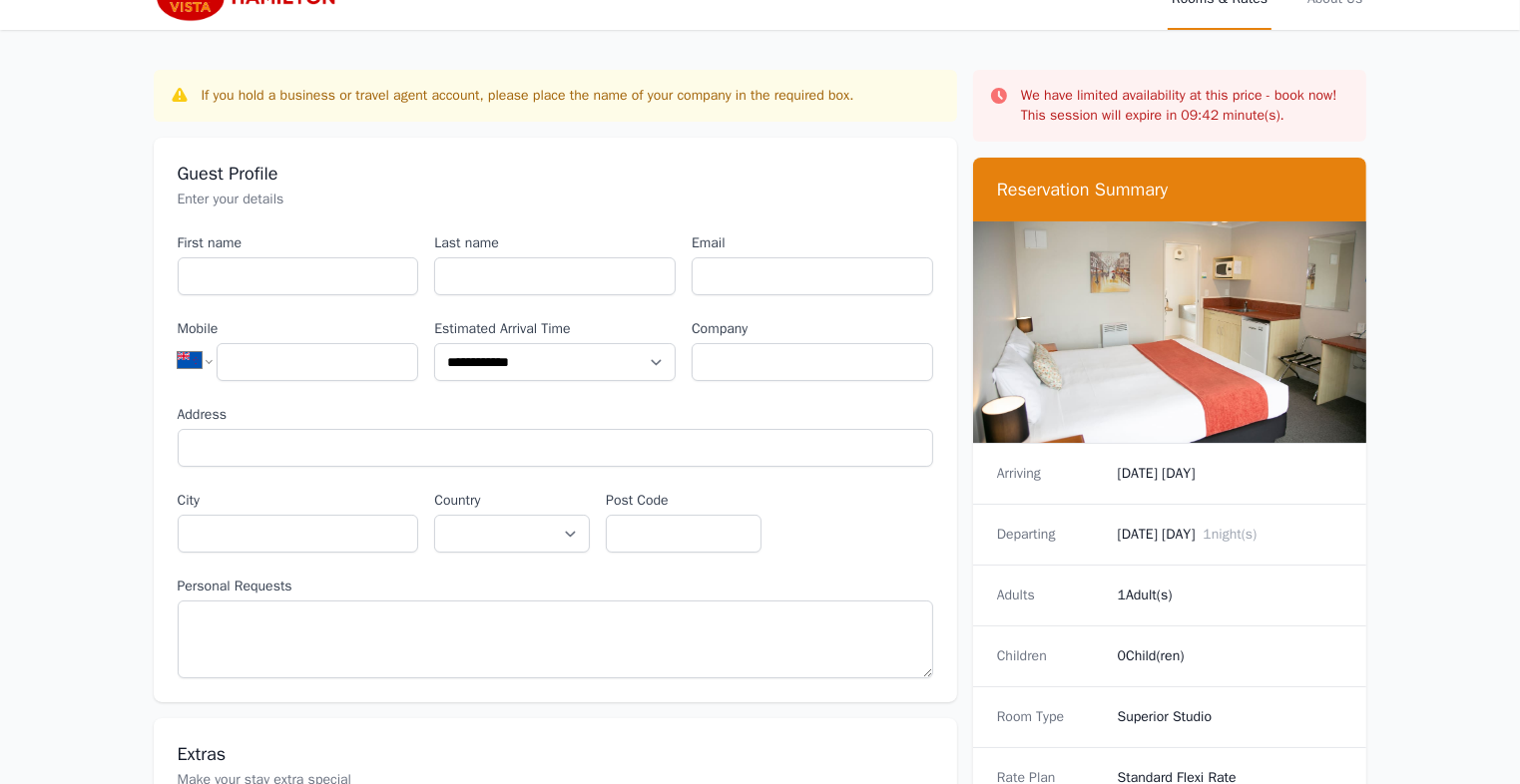scroll, scrollTop: 0, scrollLeft: 0, axis: both 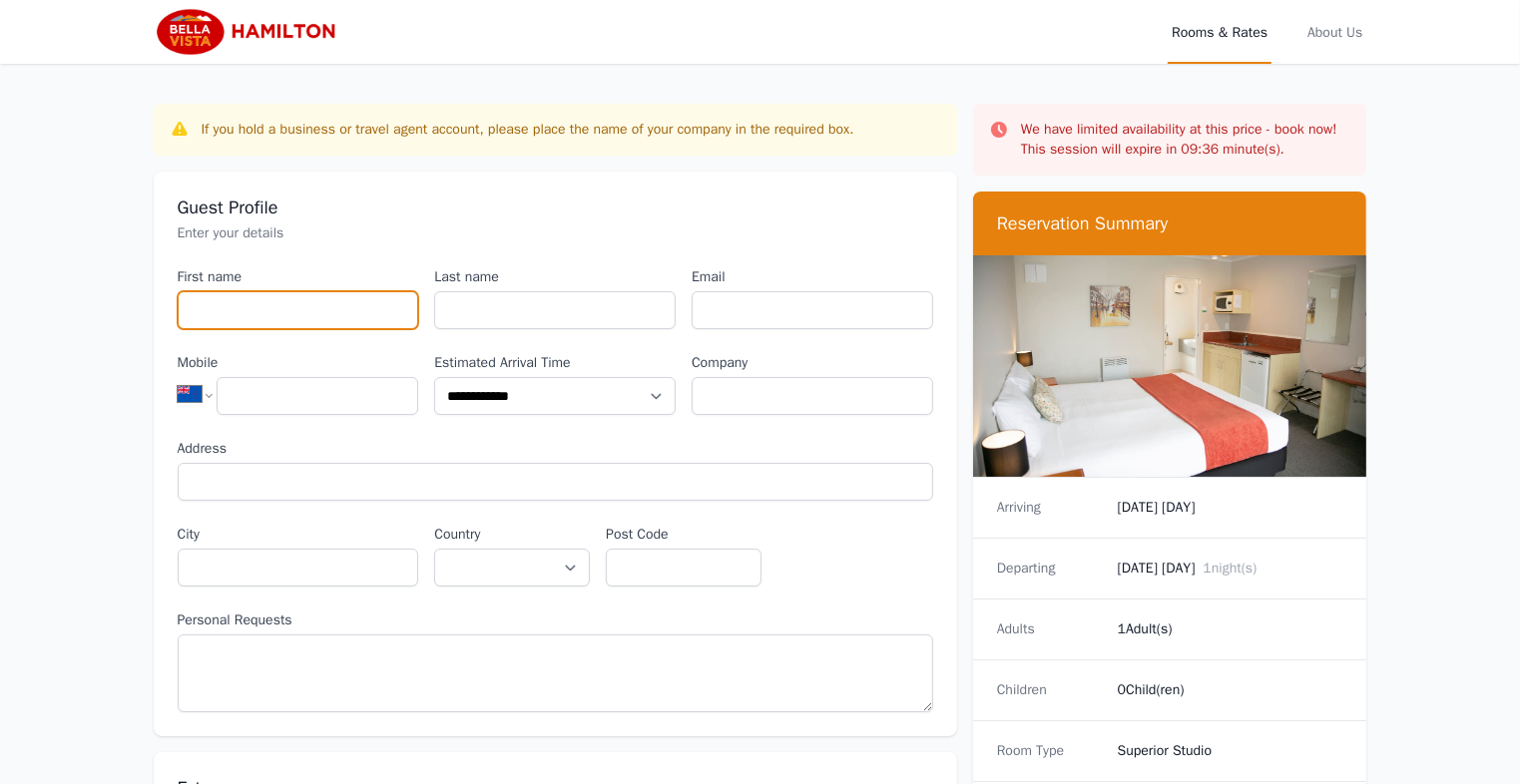 click on "First name" at bounding box center (298, 310) 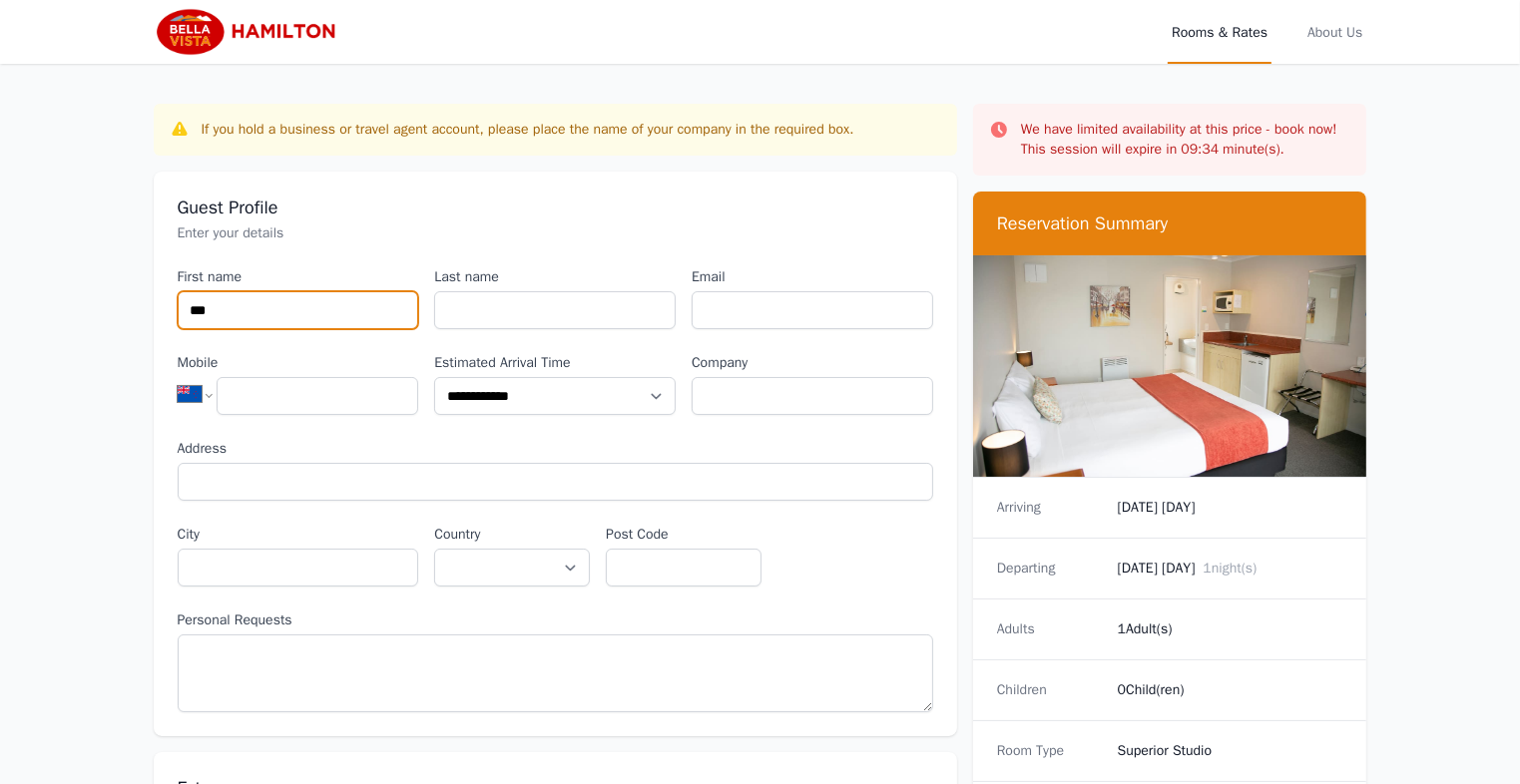 type on "***" 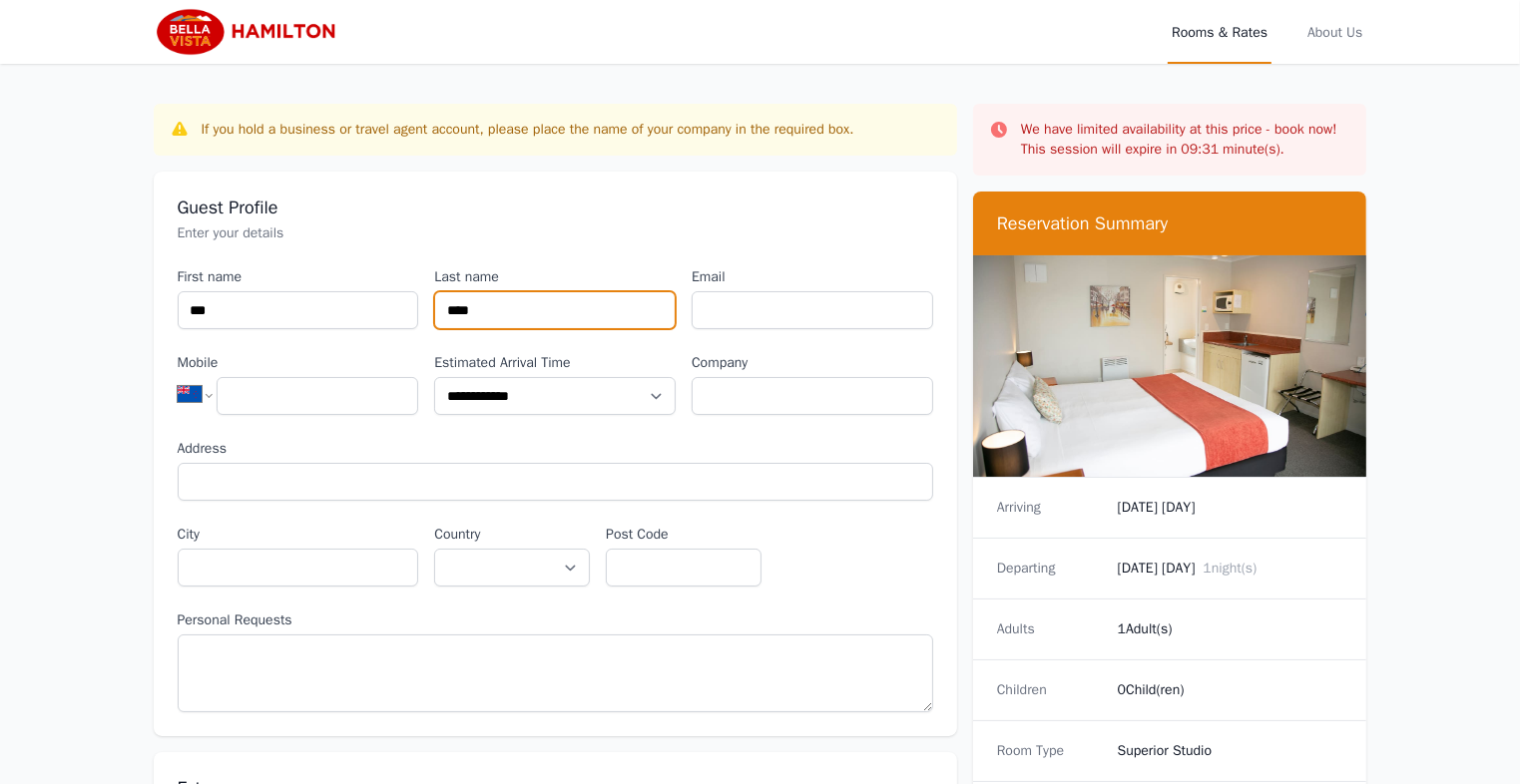 type on "****" 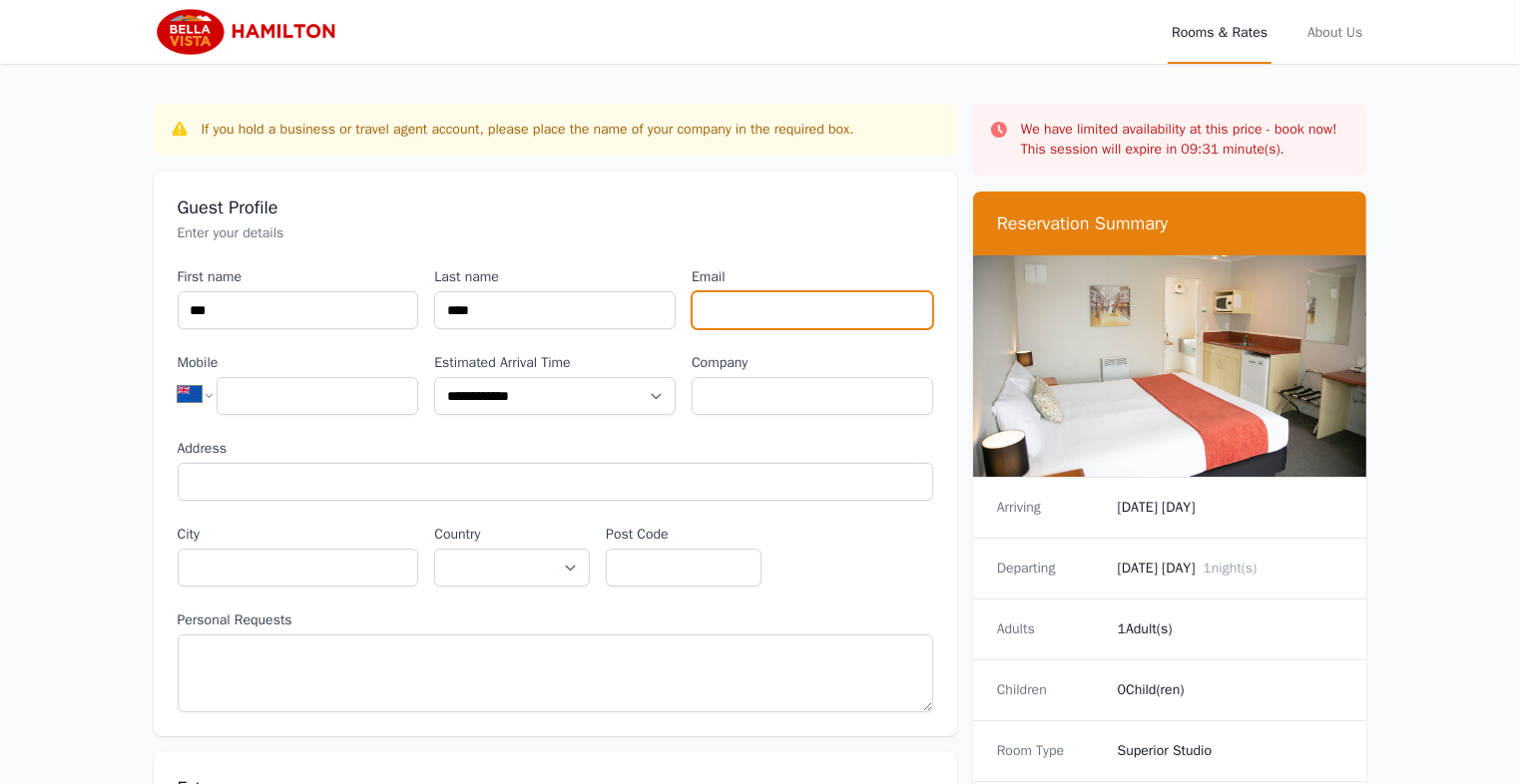 click on "Email" at bounding box center (812, 310) 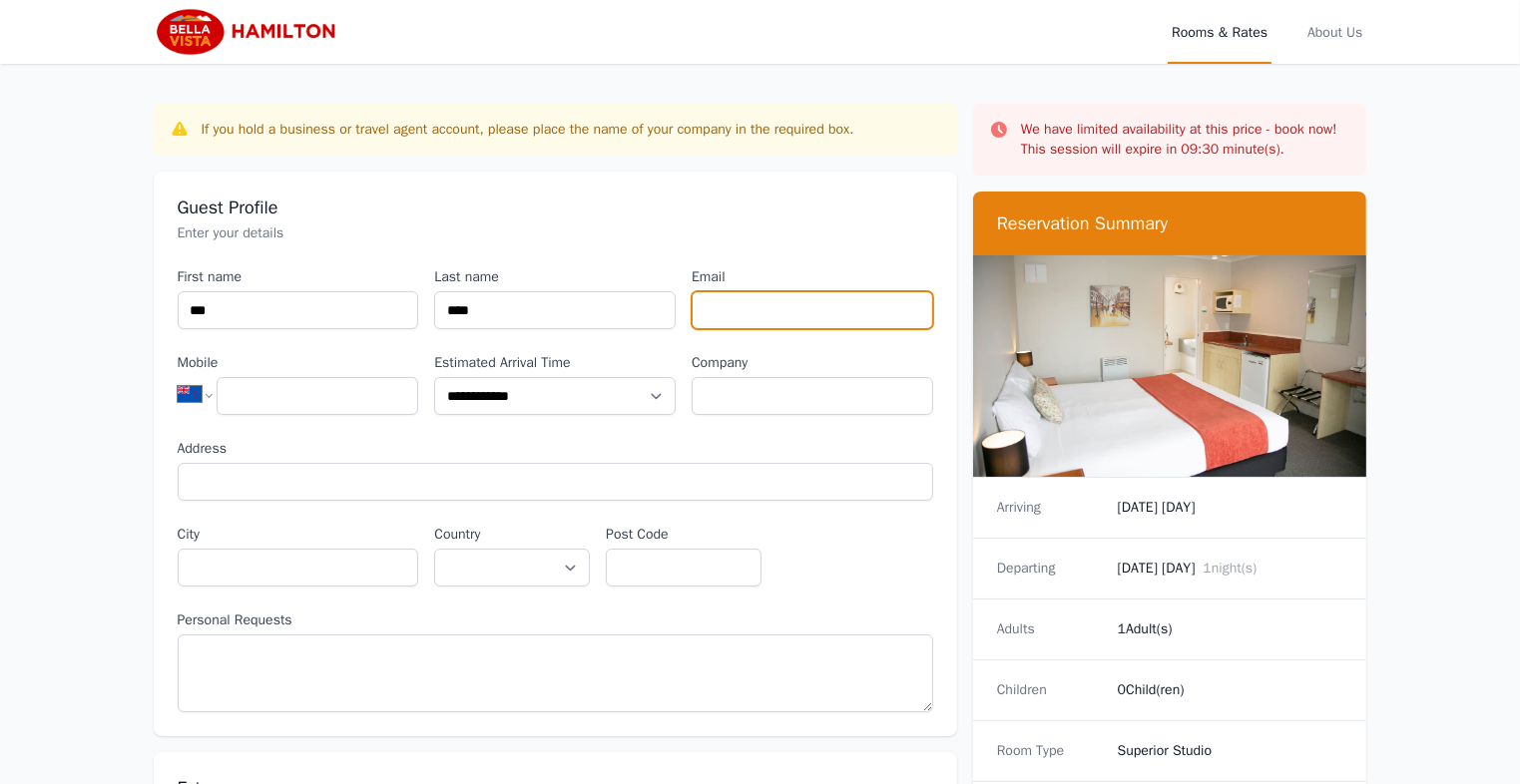type on "**********" 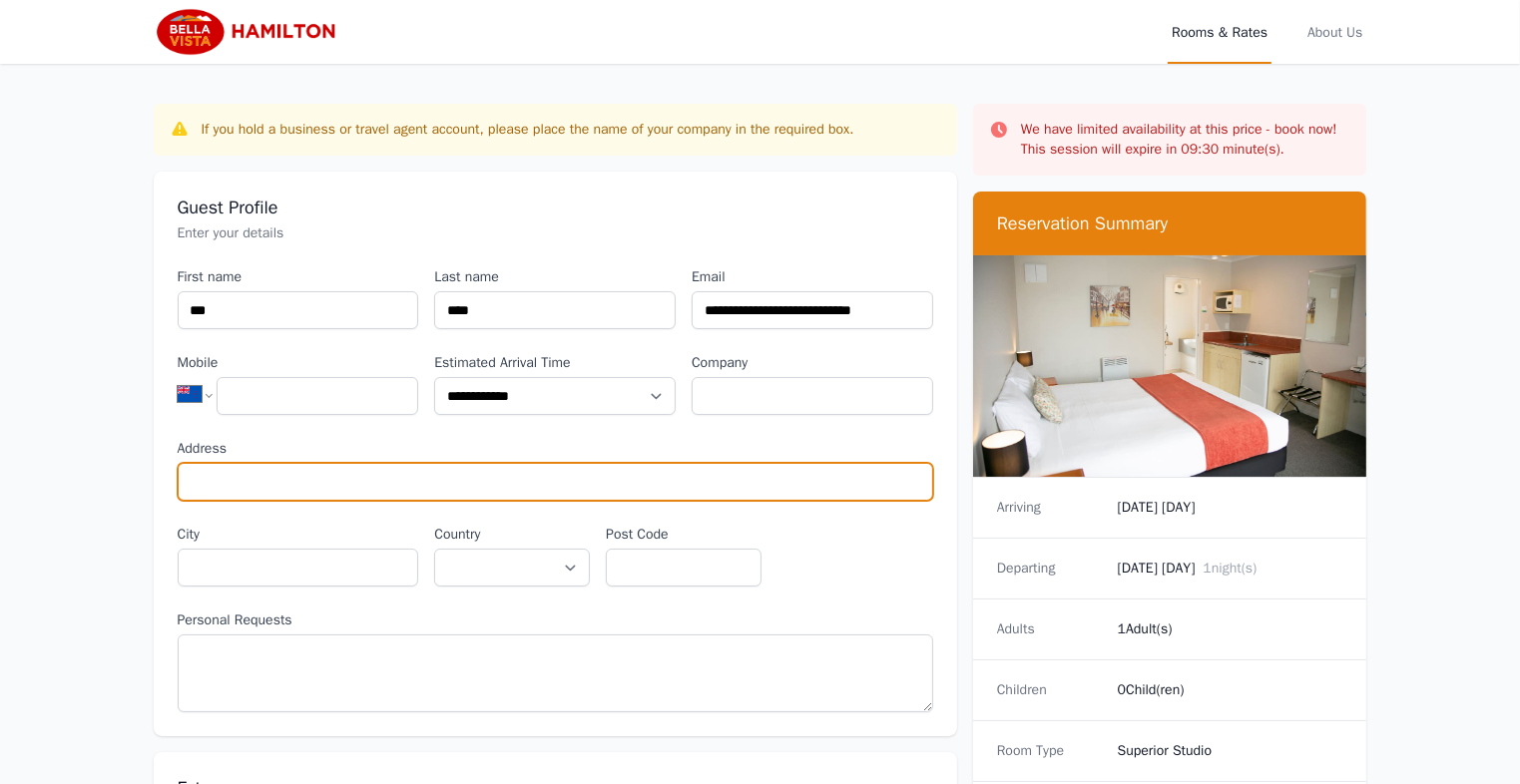 type on "**********" 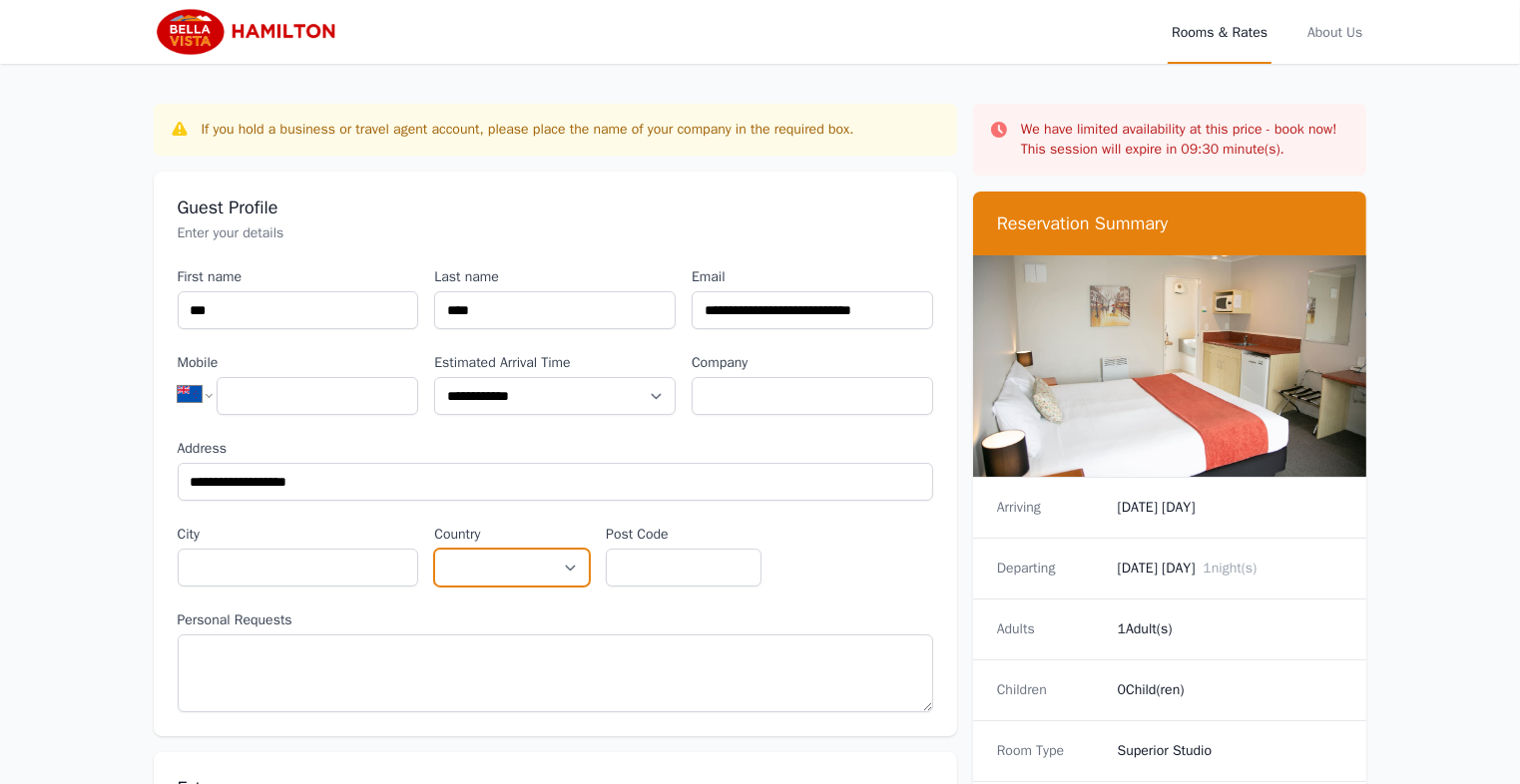 select on "**********" 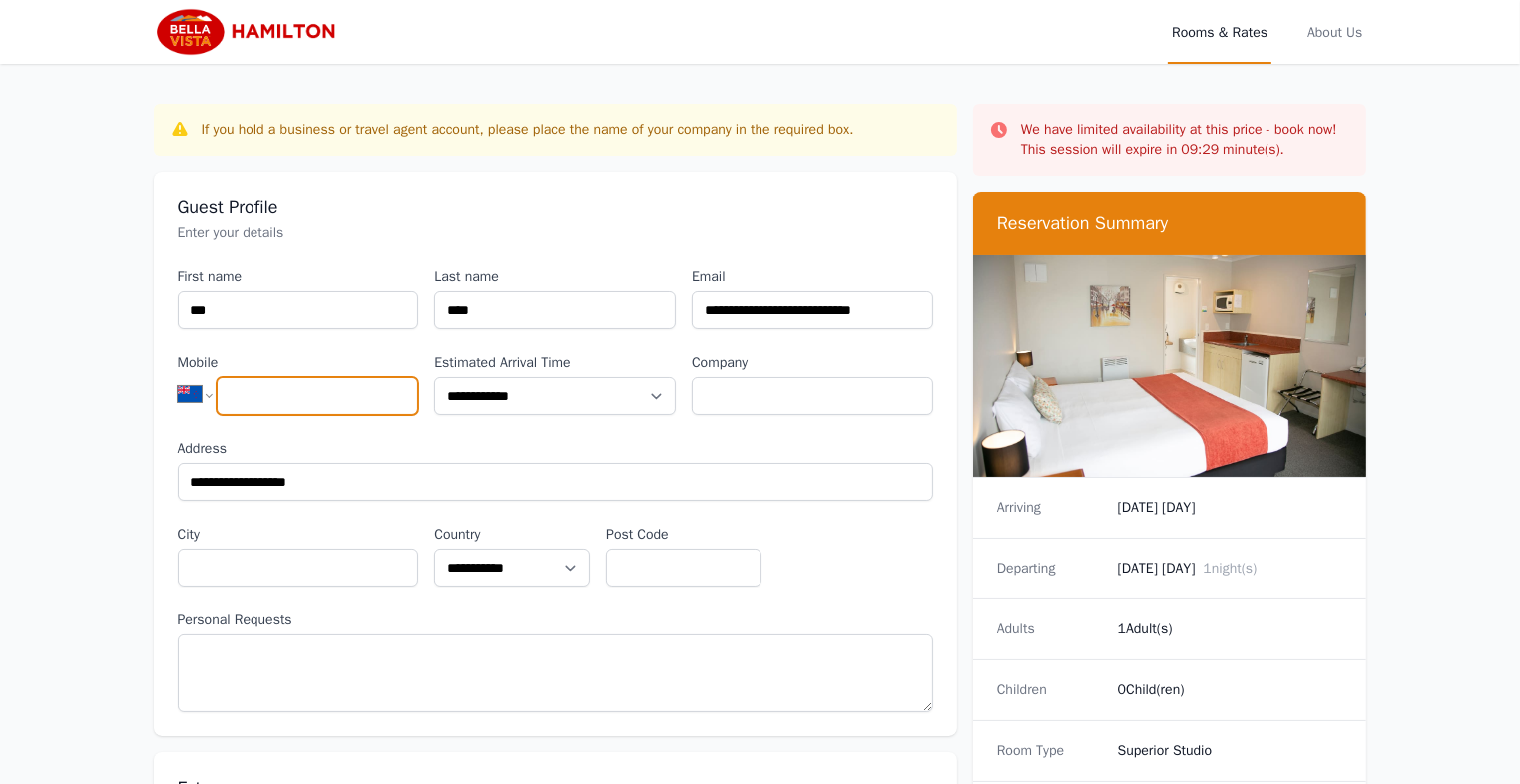 click on "Mobile" at bounding box center (317, 396) 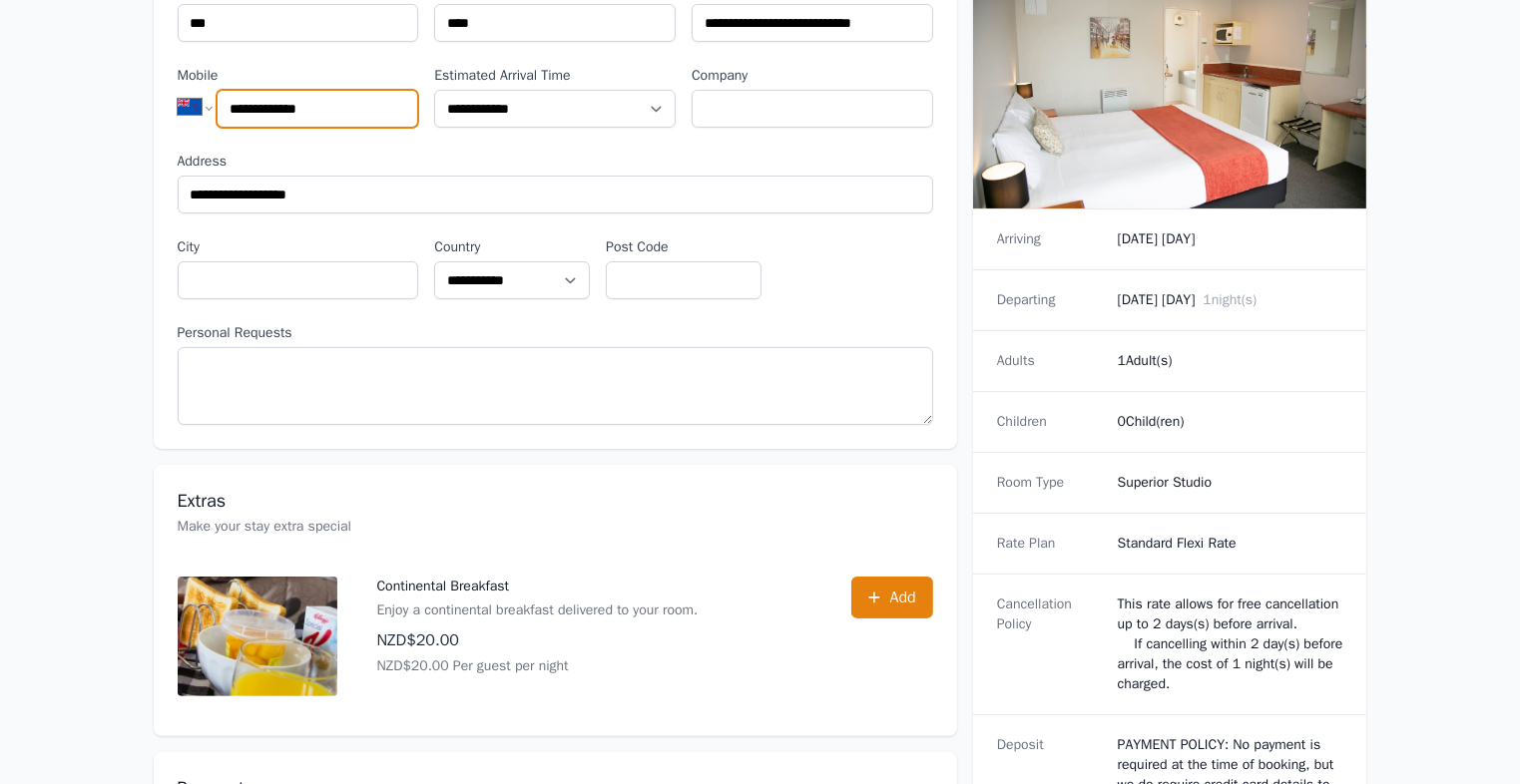 scroll, scrollTop: 299, scrollLeft: 0, axis: vertical 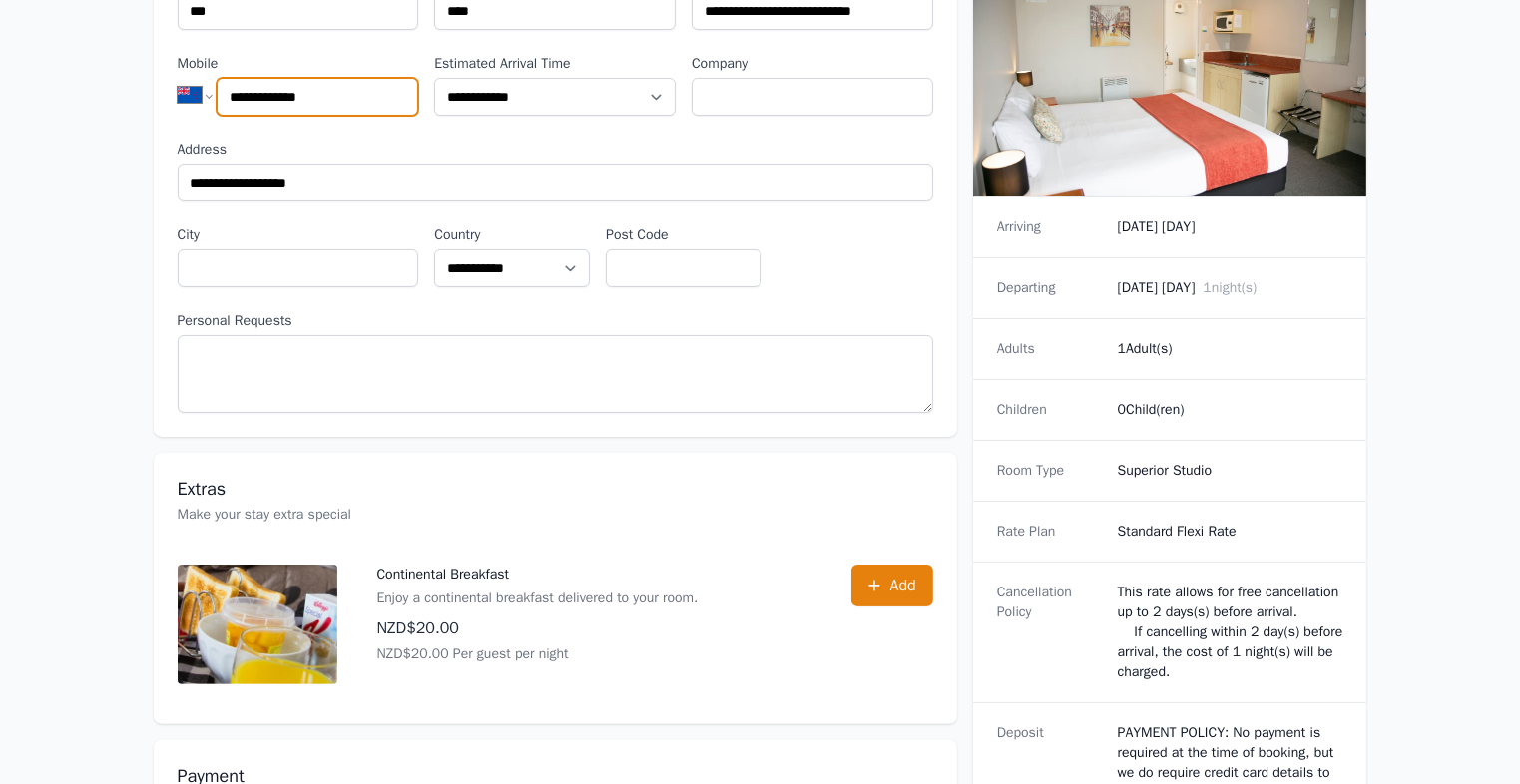 type on "**********" 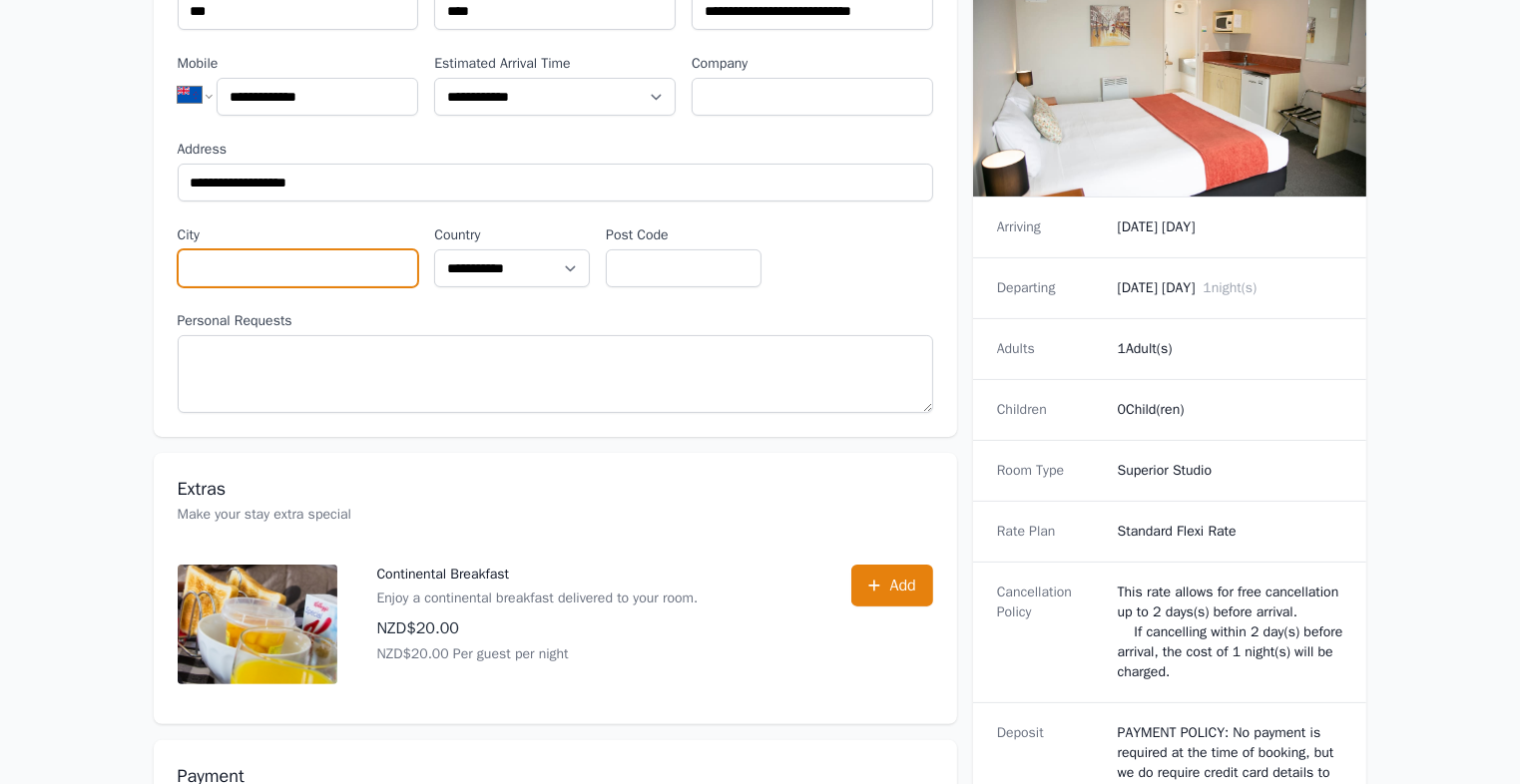click on "City" at bounding box center (298, 268) 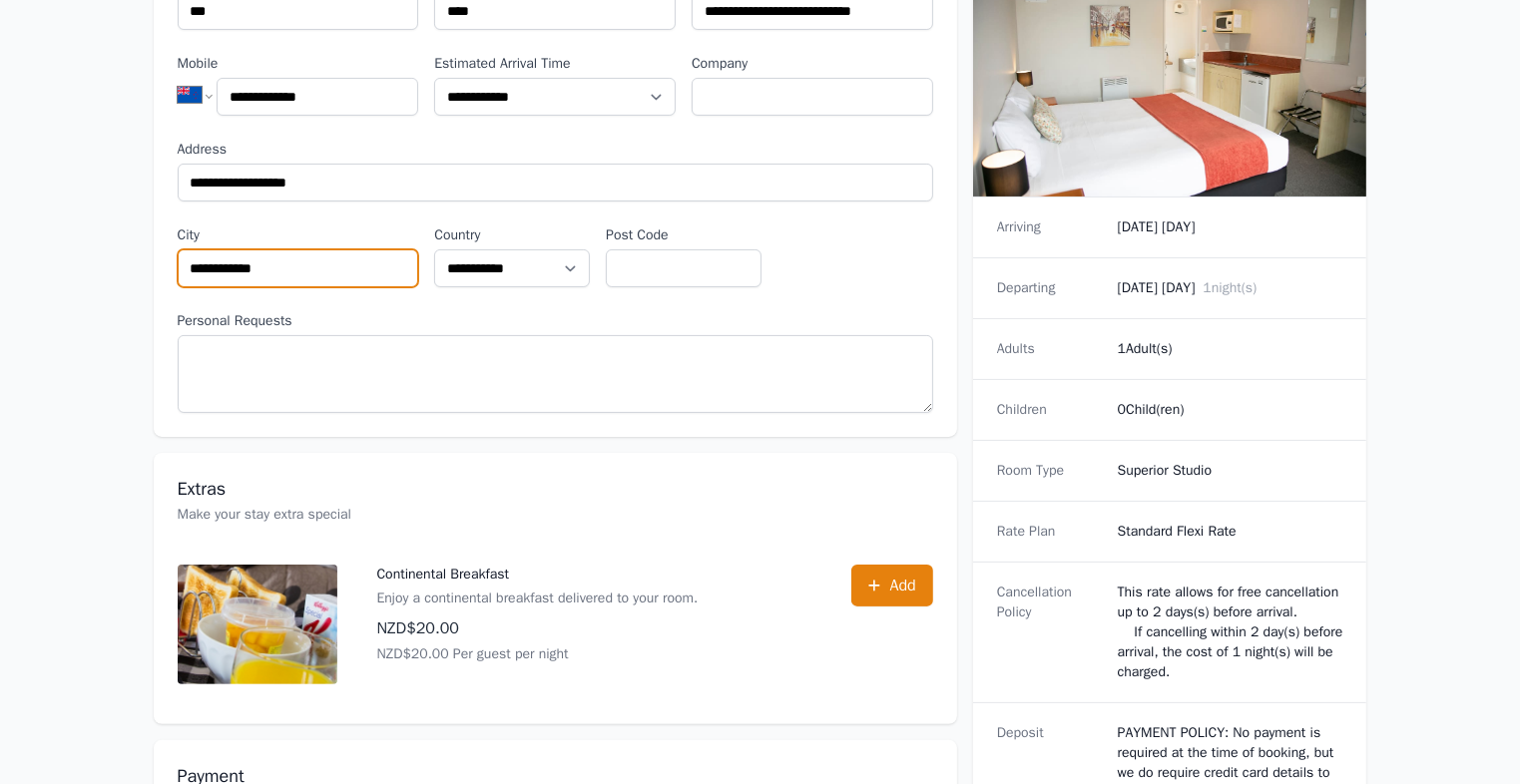 type on "**********" 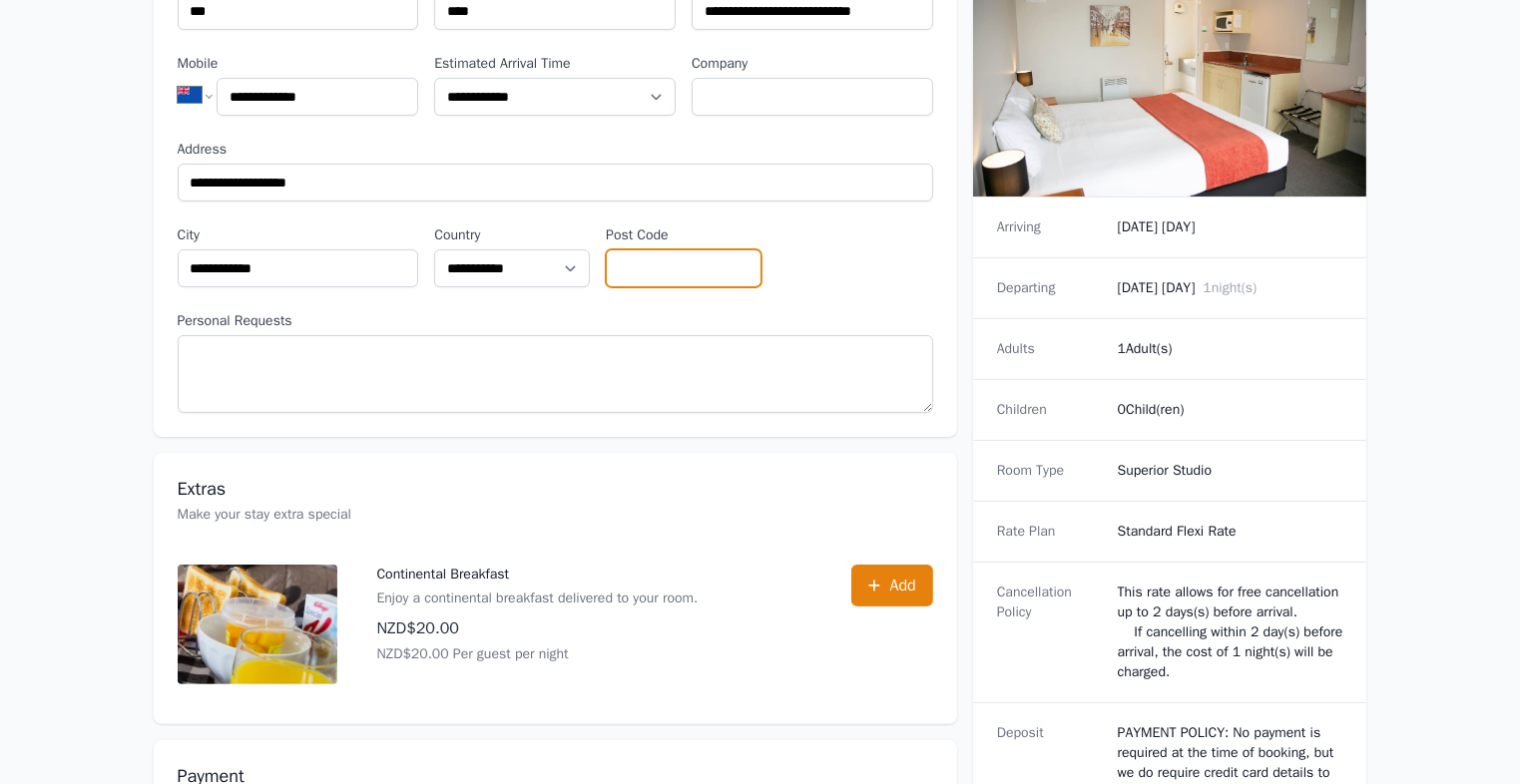 click on "Post Code" at bounding box center [684, 268] 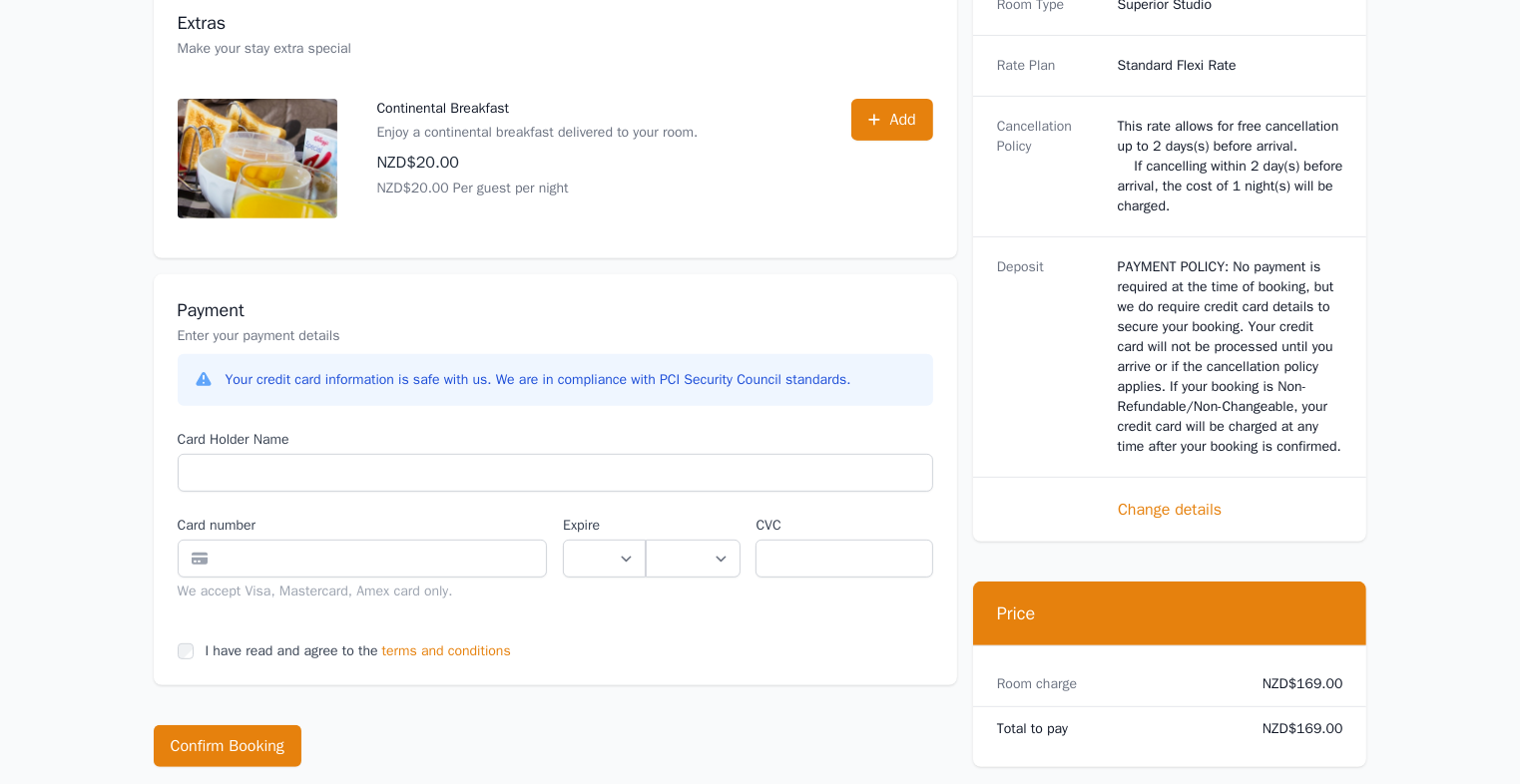 scroll, scrollTop: 898, scrollLeft: 0, axis: vertical 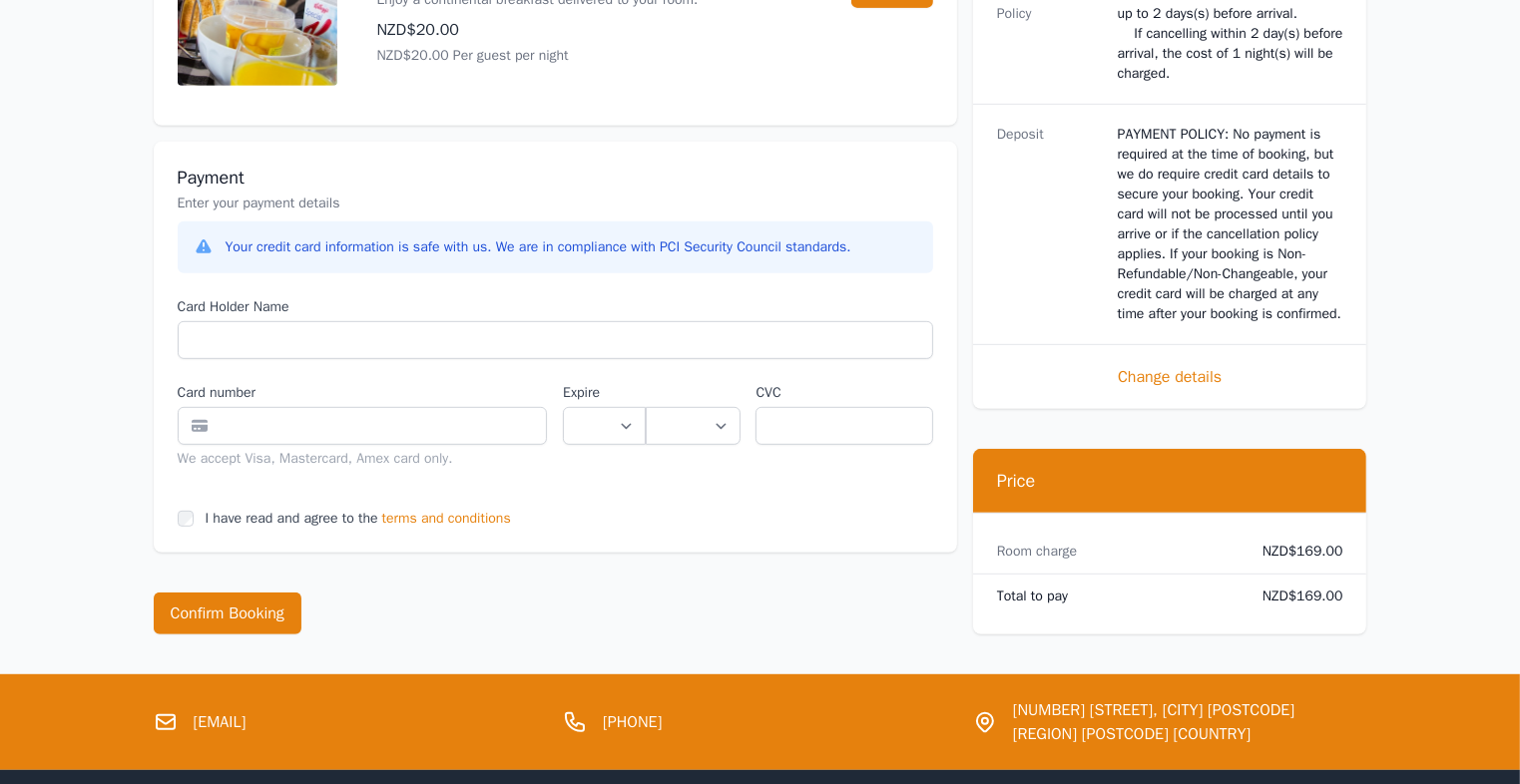 type on "****" 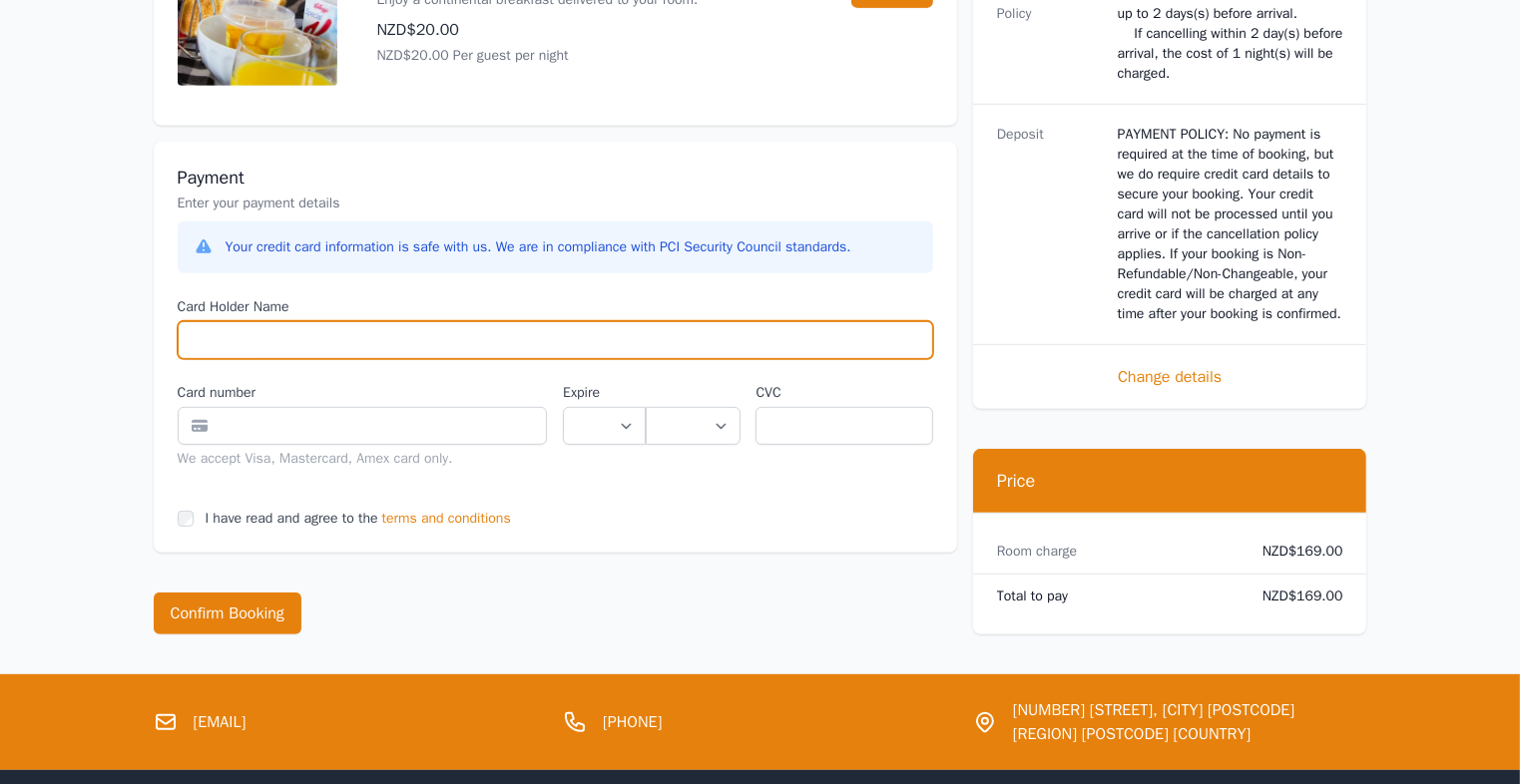 click on "Card Holder Name" at bounding box center (555, 340) 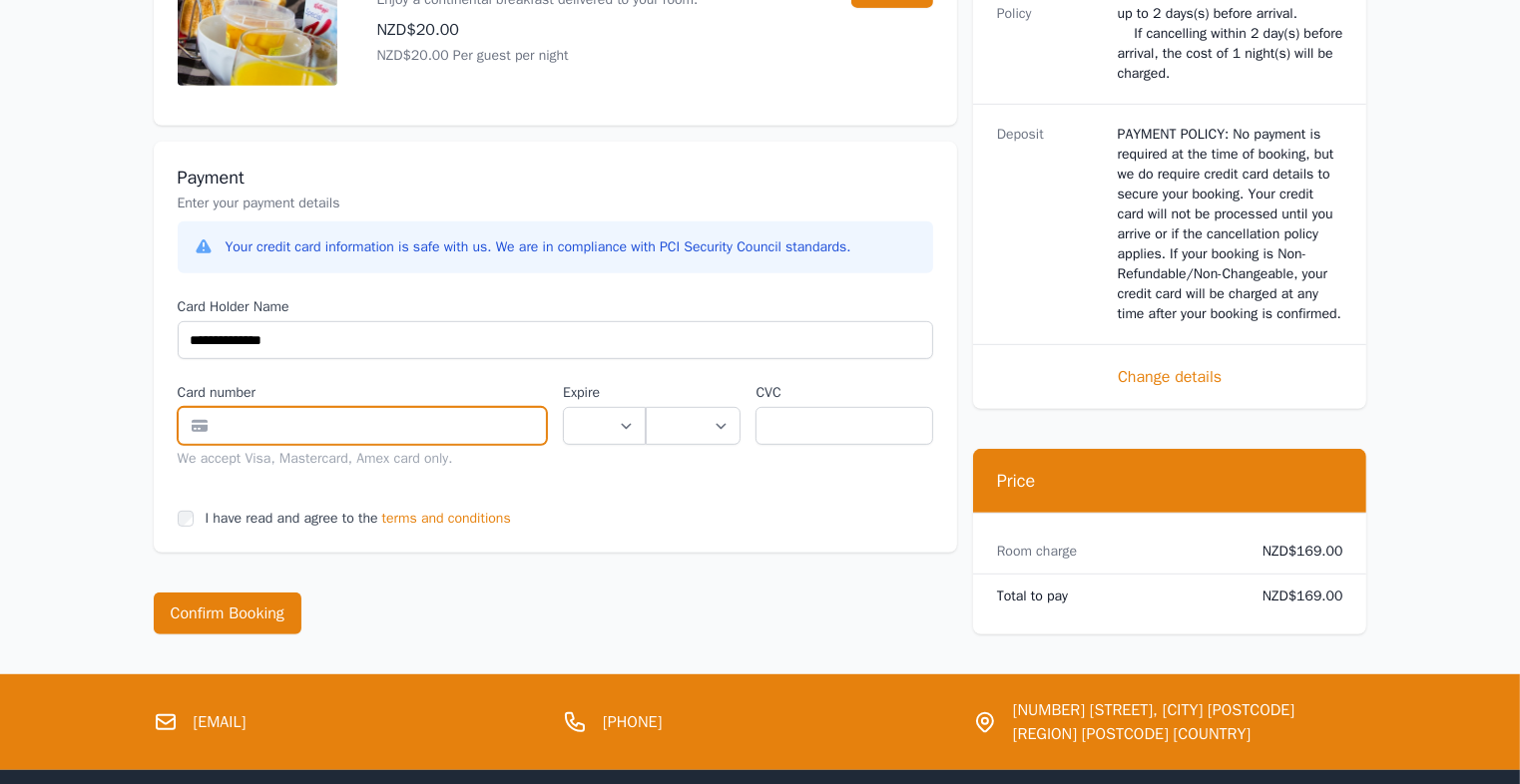 type on "**********" 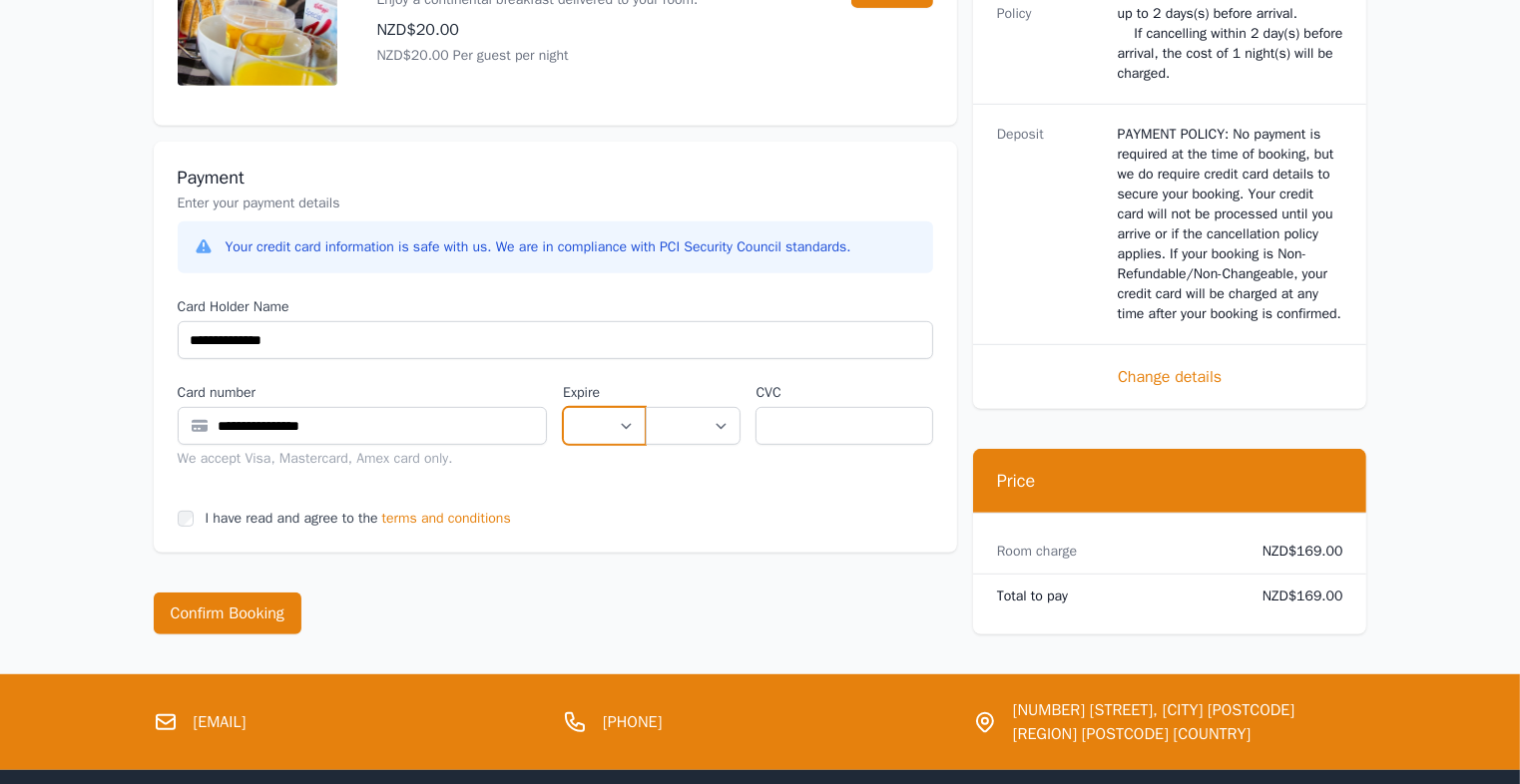 select on "**" 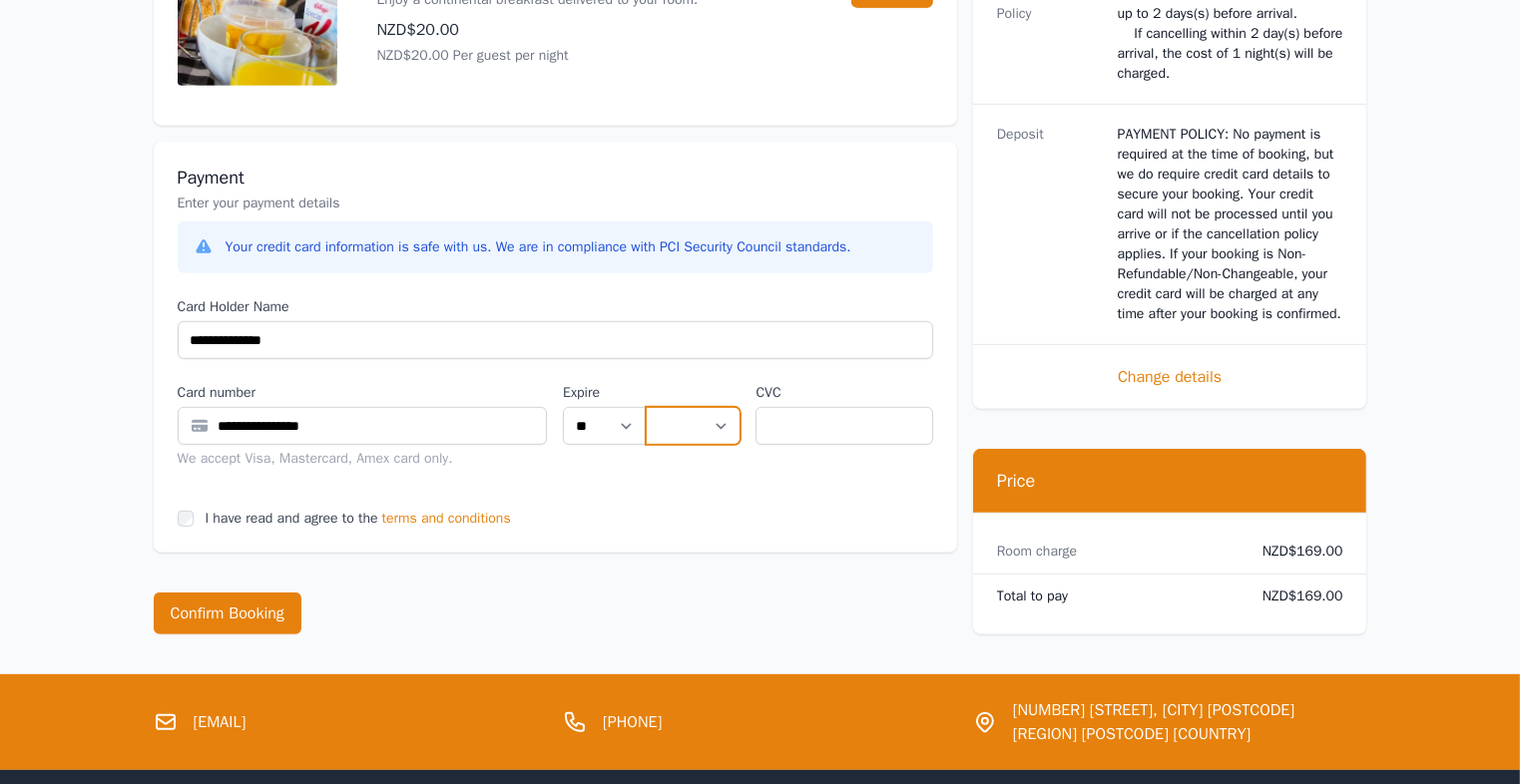select on "**" 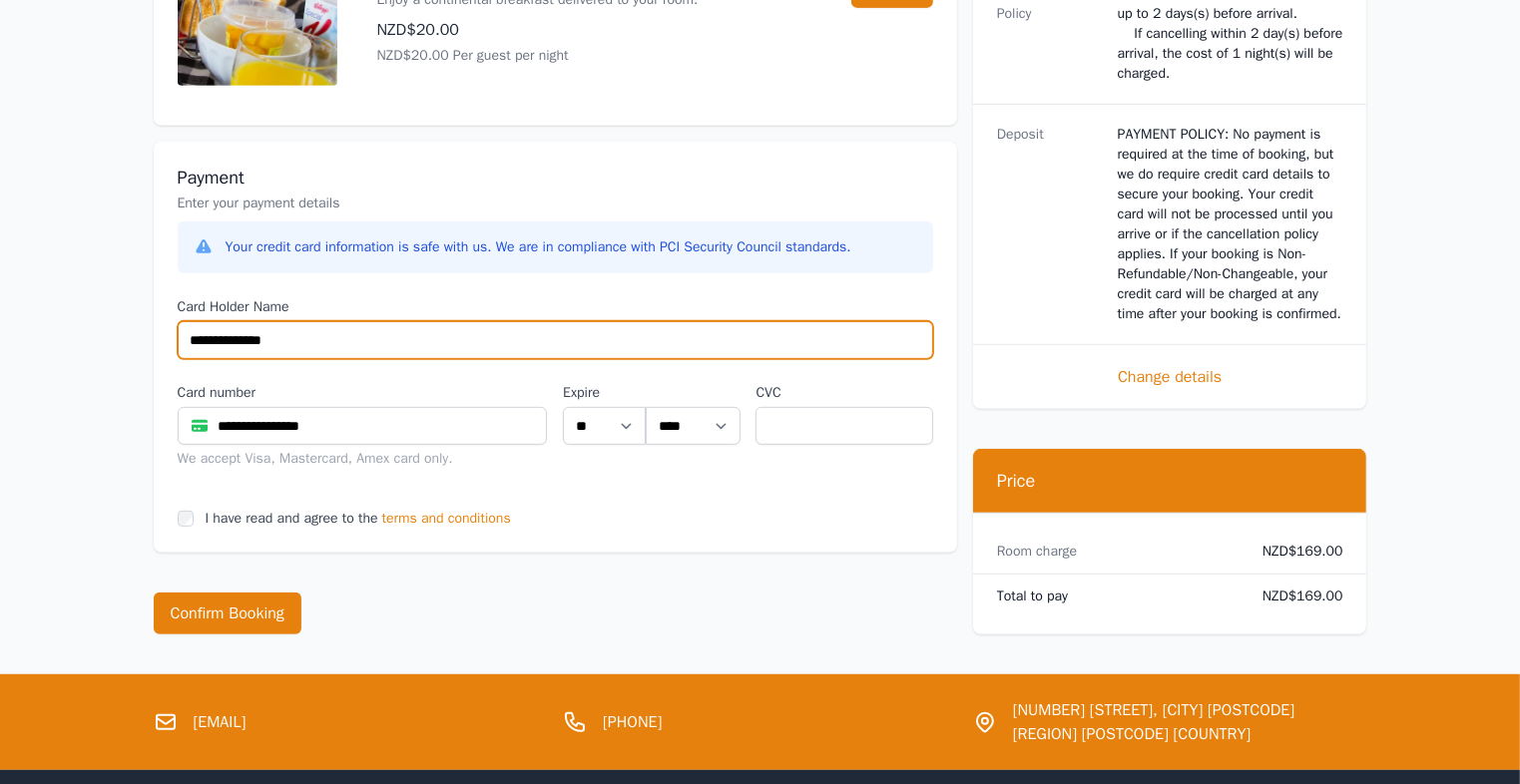 drag, startPoint x: 305, startPoint y: 339, endPoint x: 136, endPoint y: 331, distance: 169.18924 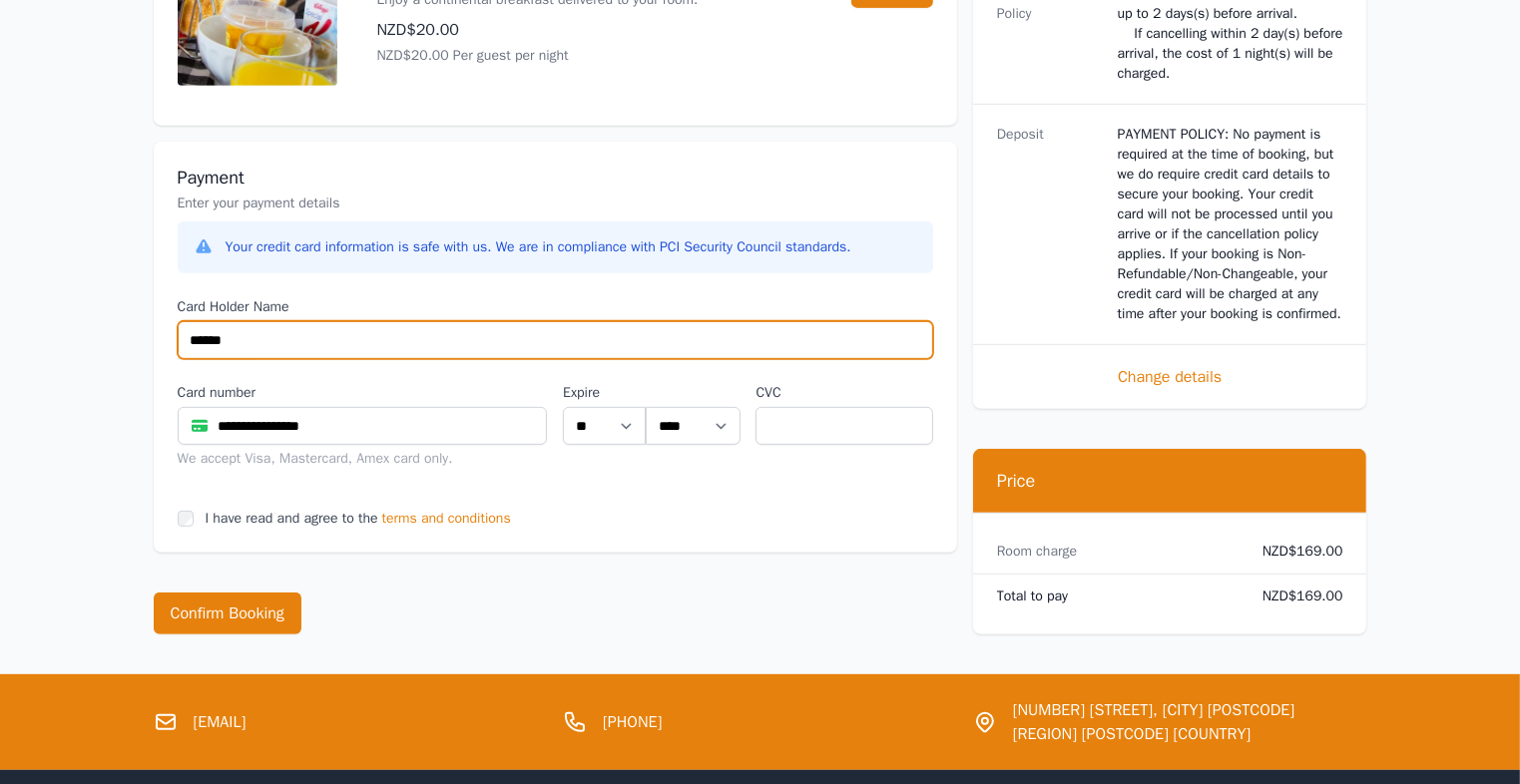 type on "******" 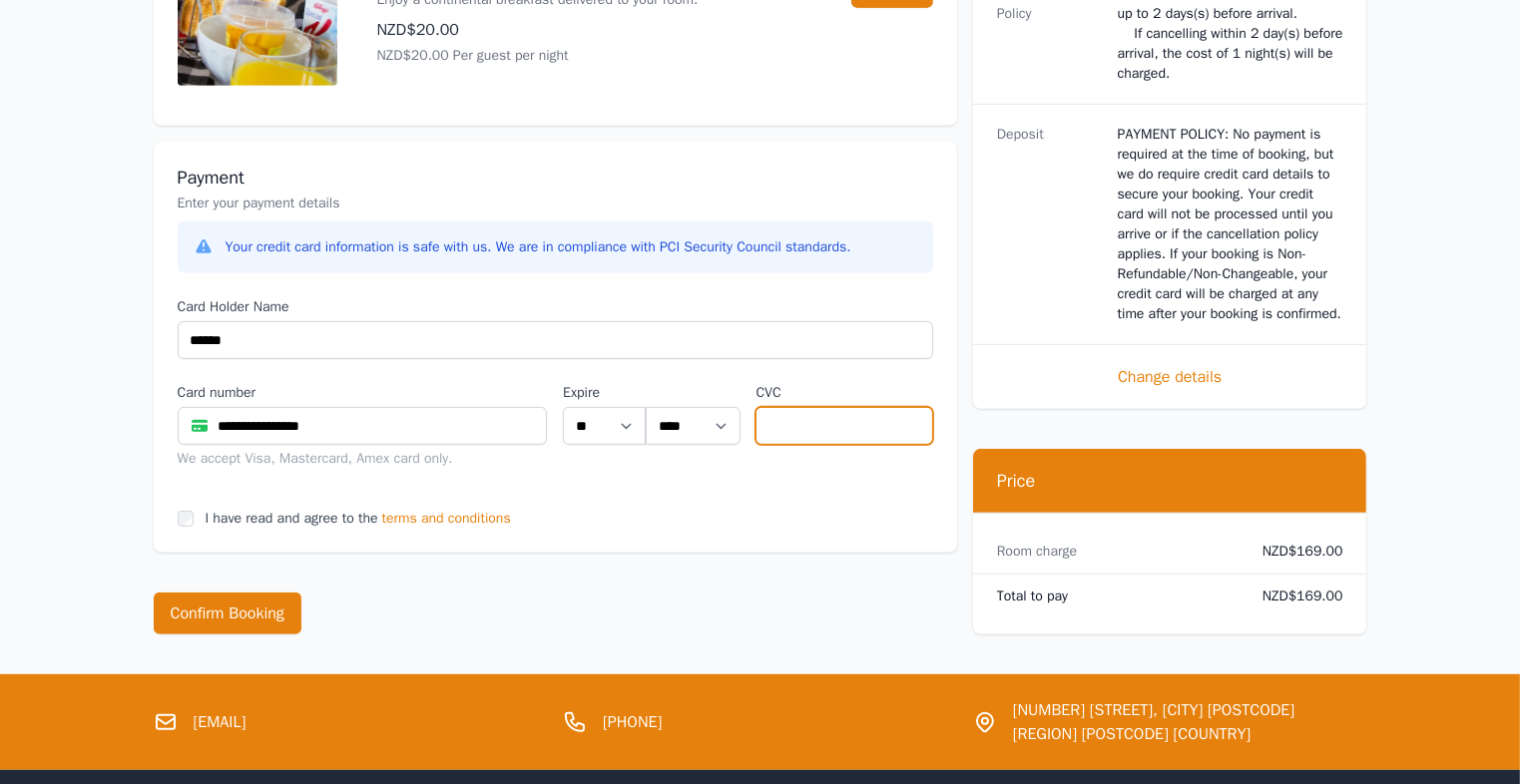 click at bounding box center [843, 426] 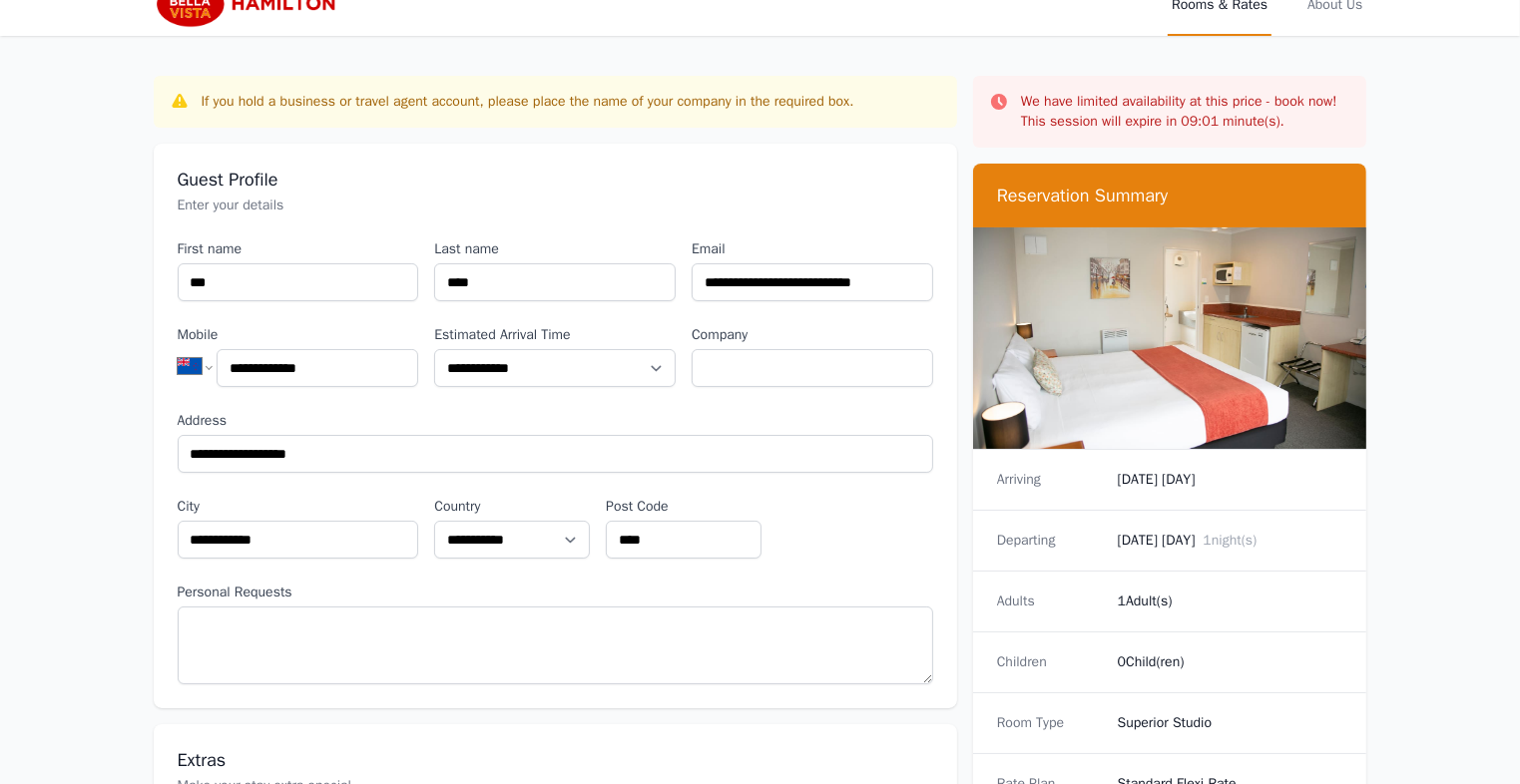 scroll, scrollTop: 0, scrollLeft: 0, axis: both 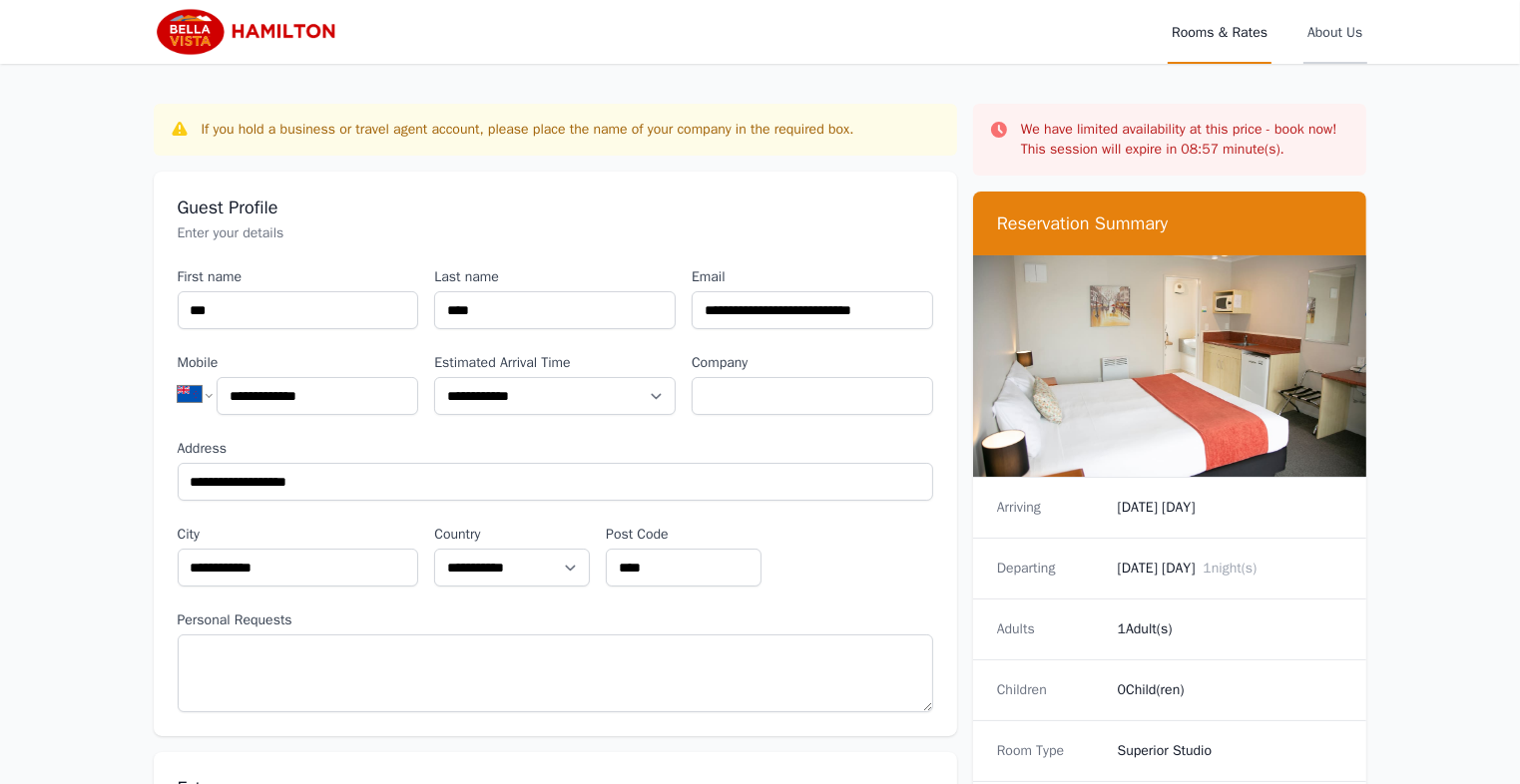 type on "***" 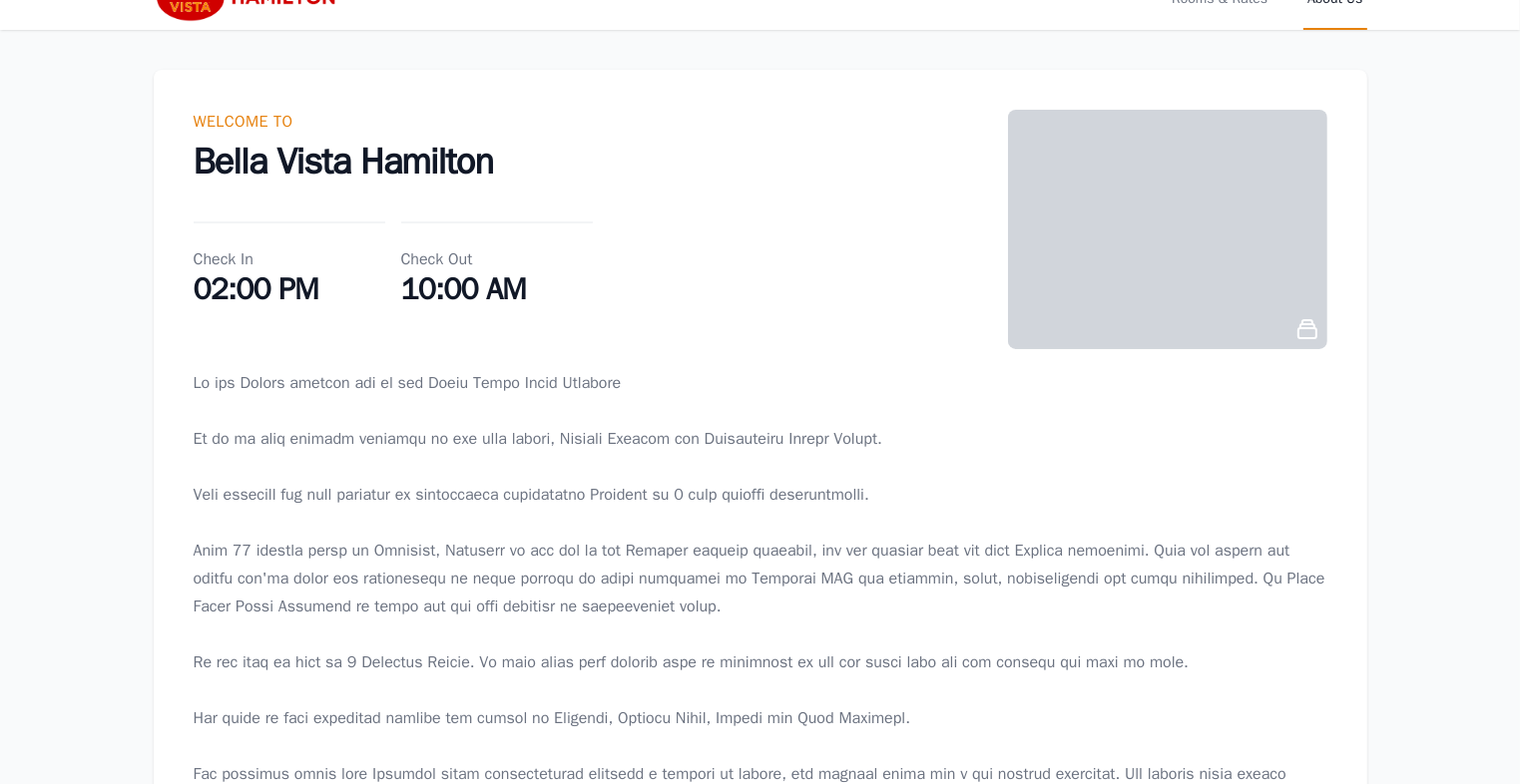scroll, scrollTop: 0, scrollLeft: 0, axis: both 